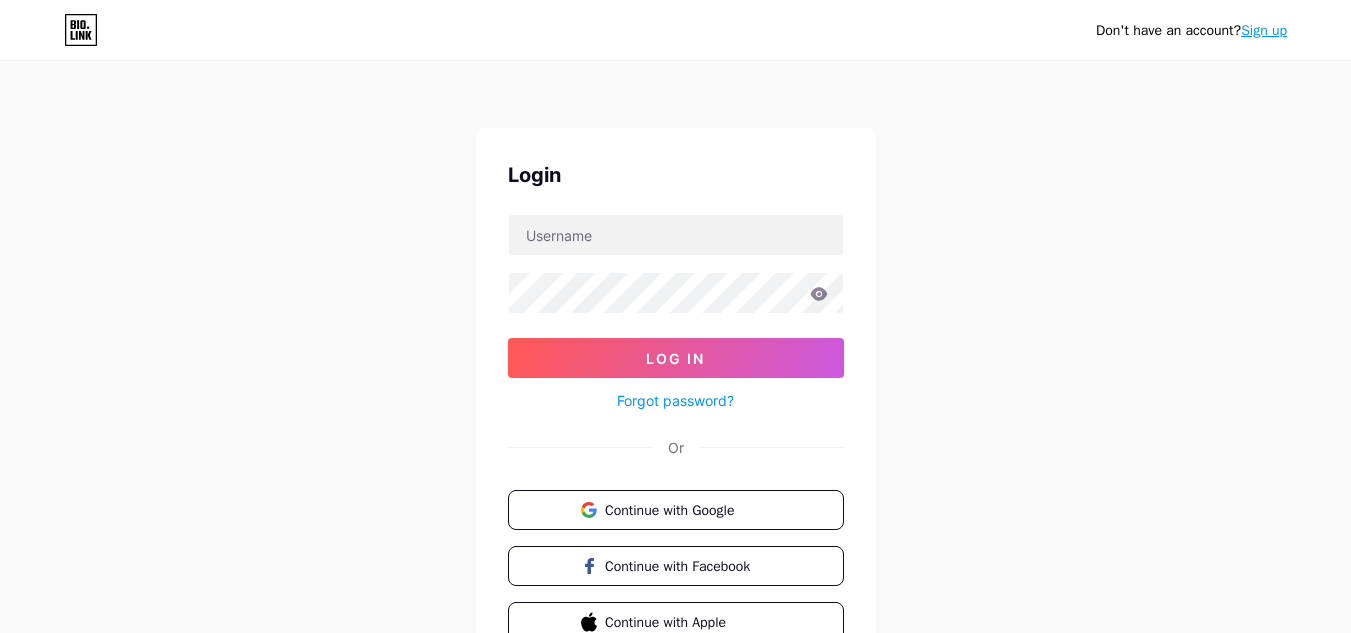 scroll, scrollTop: 0, scrollLeft: 0, axis: both 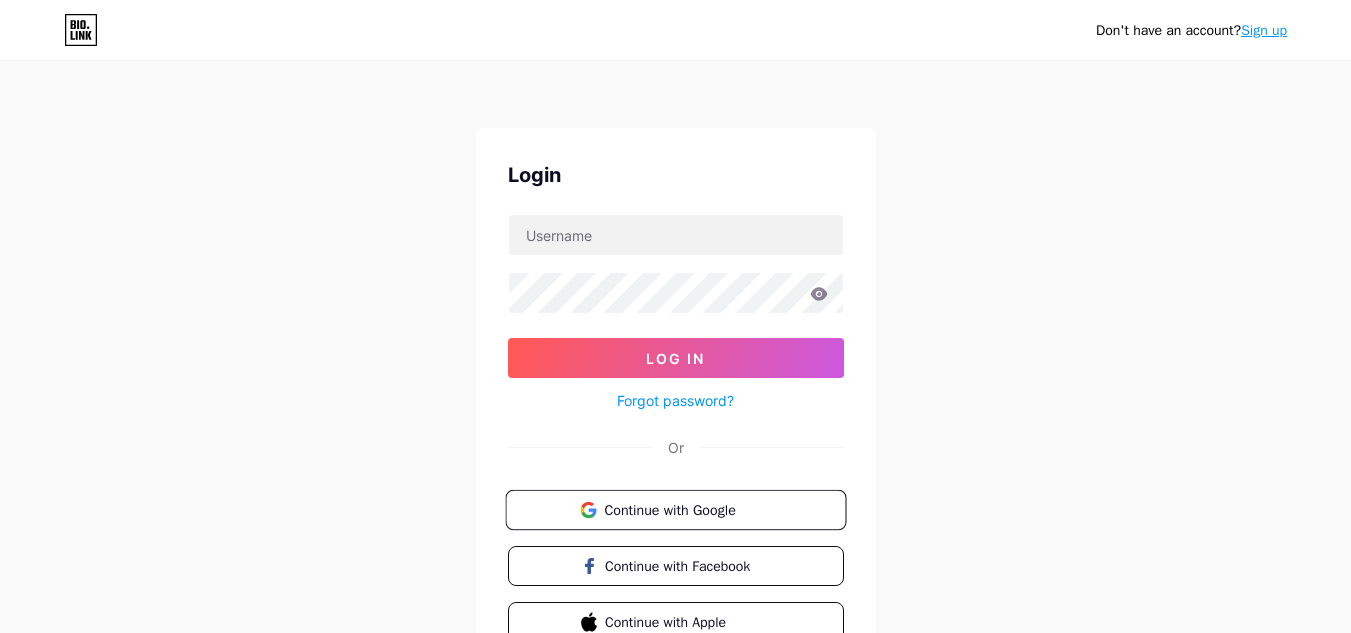 click on "Continue with Google" at bounding box center [687, 509] 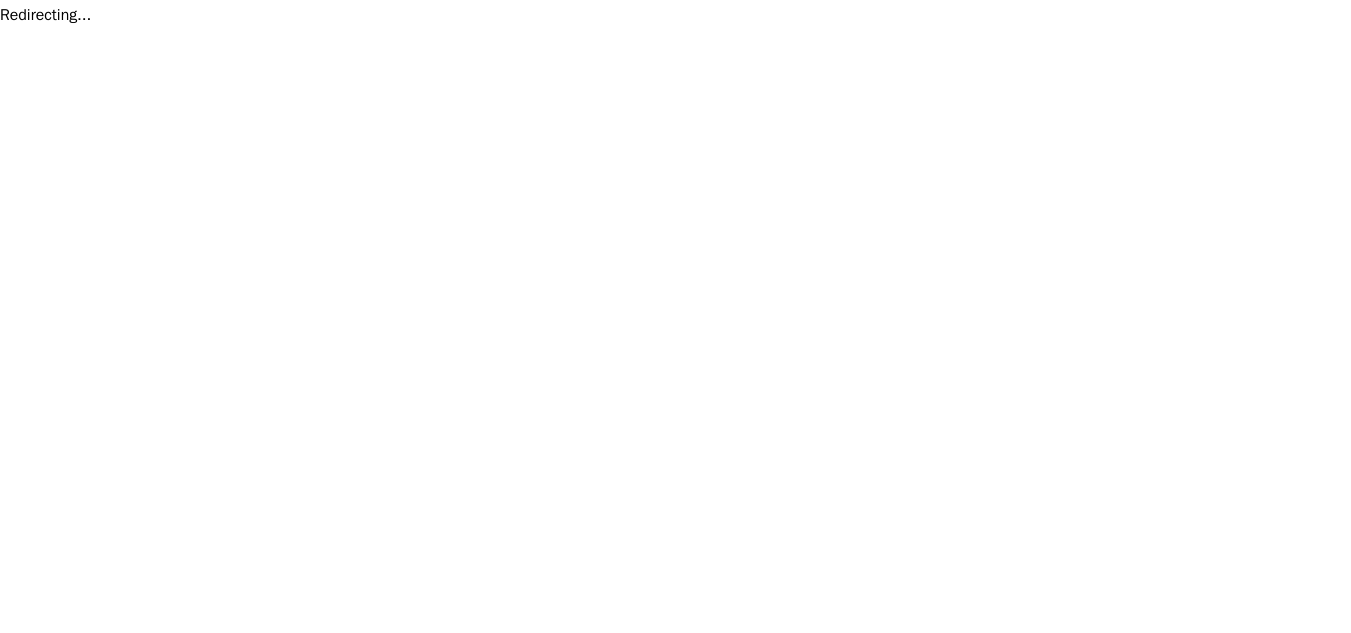 scroll, scrollTop: 0, scrollLeft: 0, axis: both 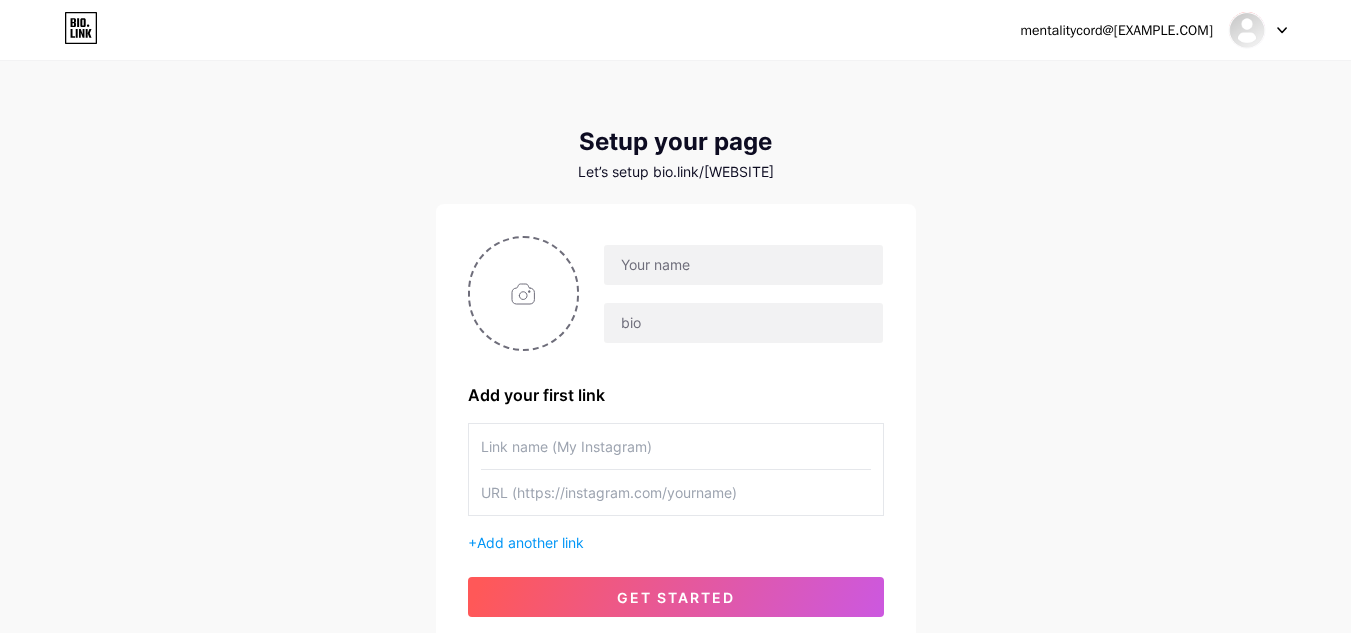 click at bounding box center [1258, 30] 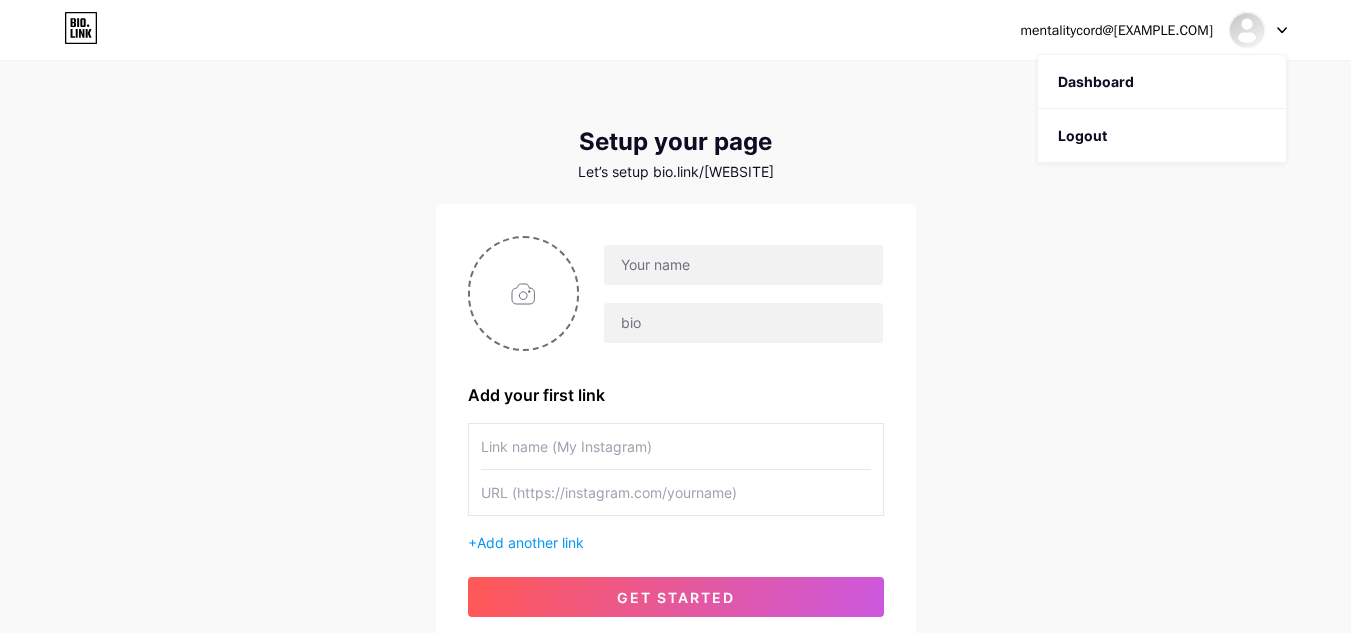 click at bounding box center (1258, 30) 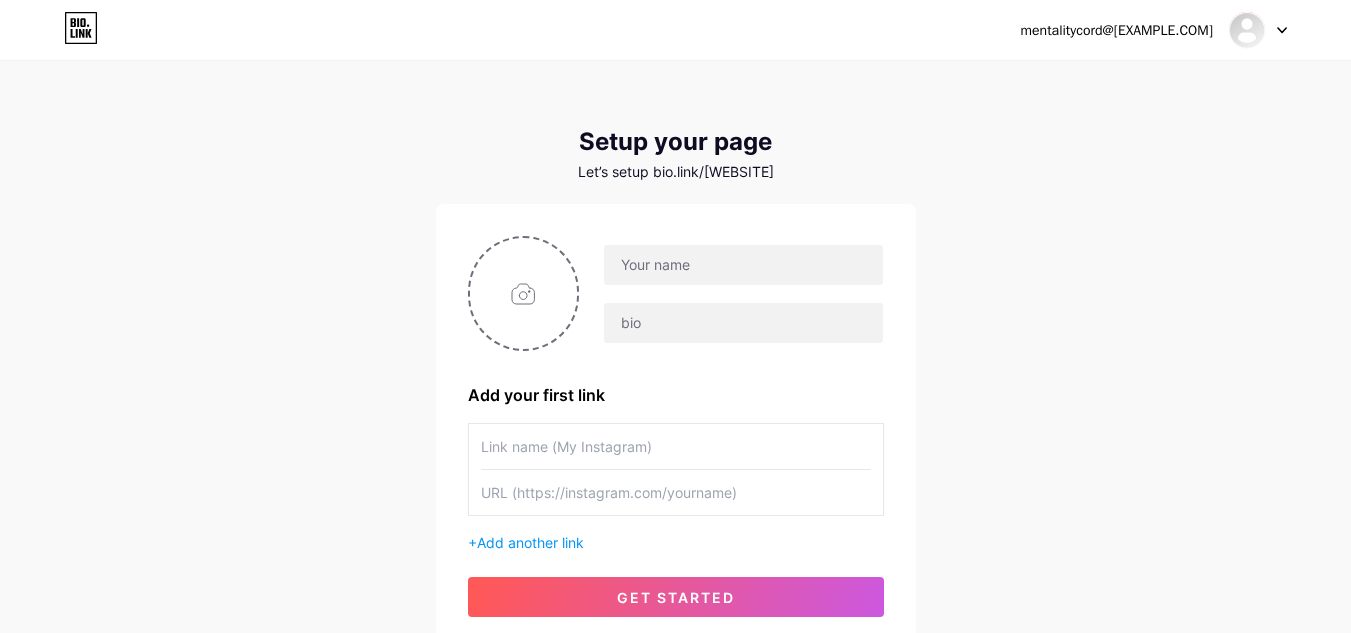 click on "mentalitycord@[EXAMPLE.COM]     Dashboard     Logout" at bounding box center [675, 30] 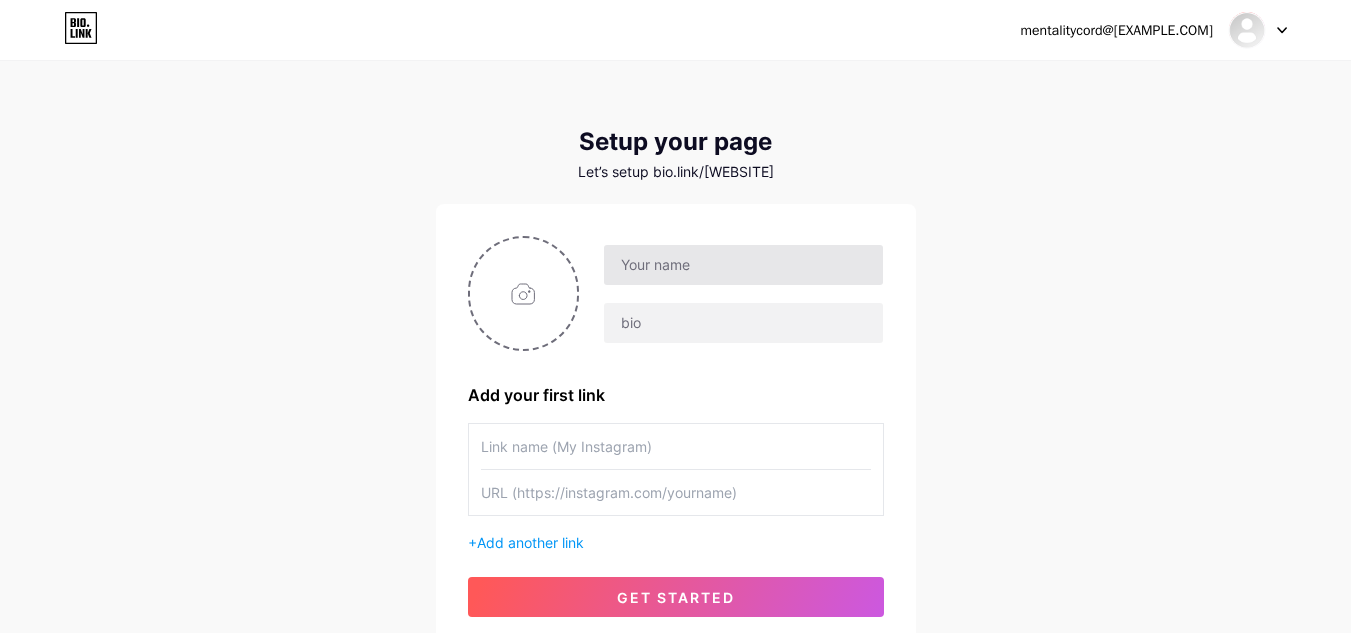 drag, startPoint x: 750, startPoint y: 230, endPoint x: 743, endPoint y: 245, distance: 16.552946 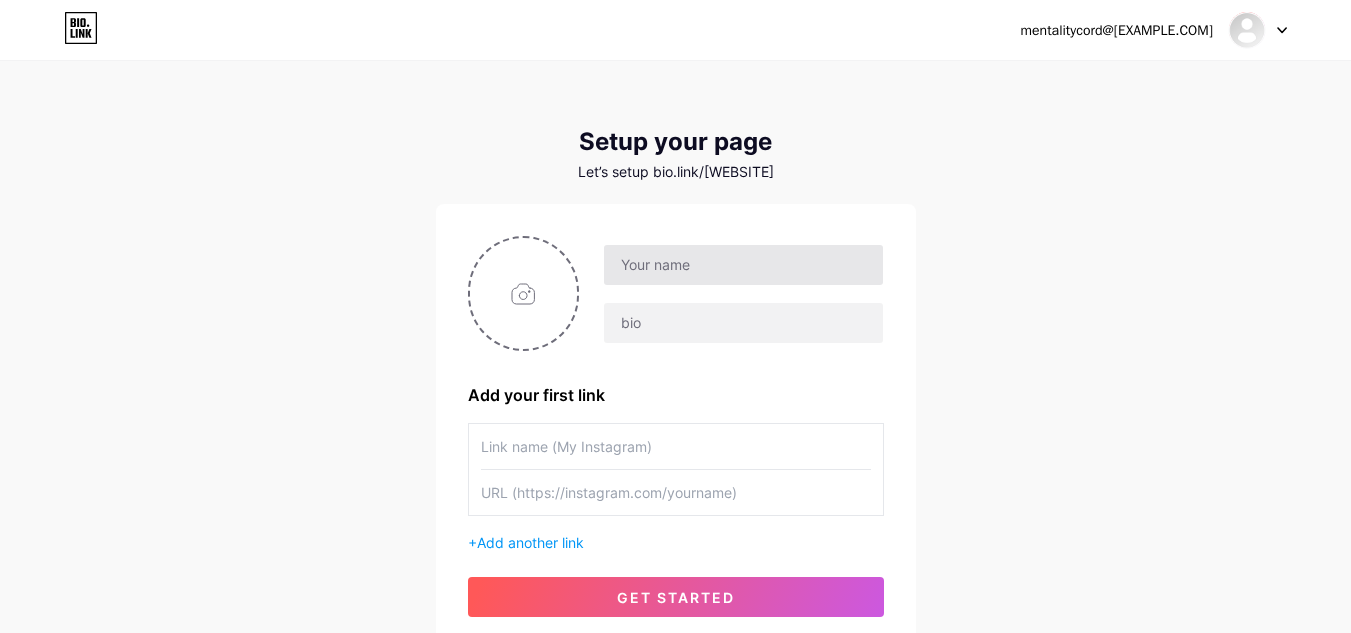 click on "Add your first link
+  Add another link     get started" at bounding box center [676, 426] 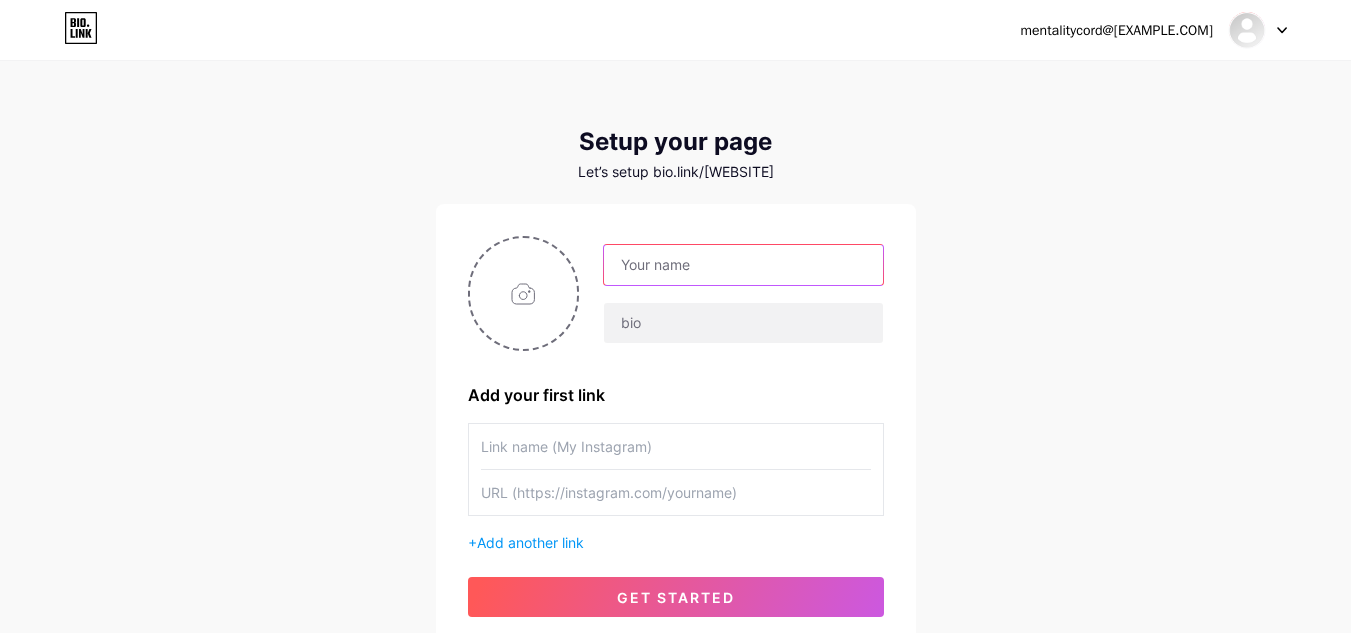 drag, startPoint x: 741, startPoint y: 249, endPoint x: 741, endPoint y: 262, distance: 13 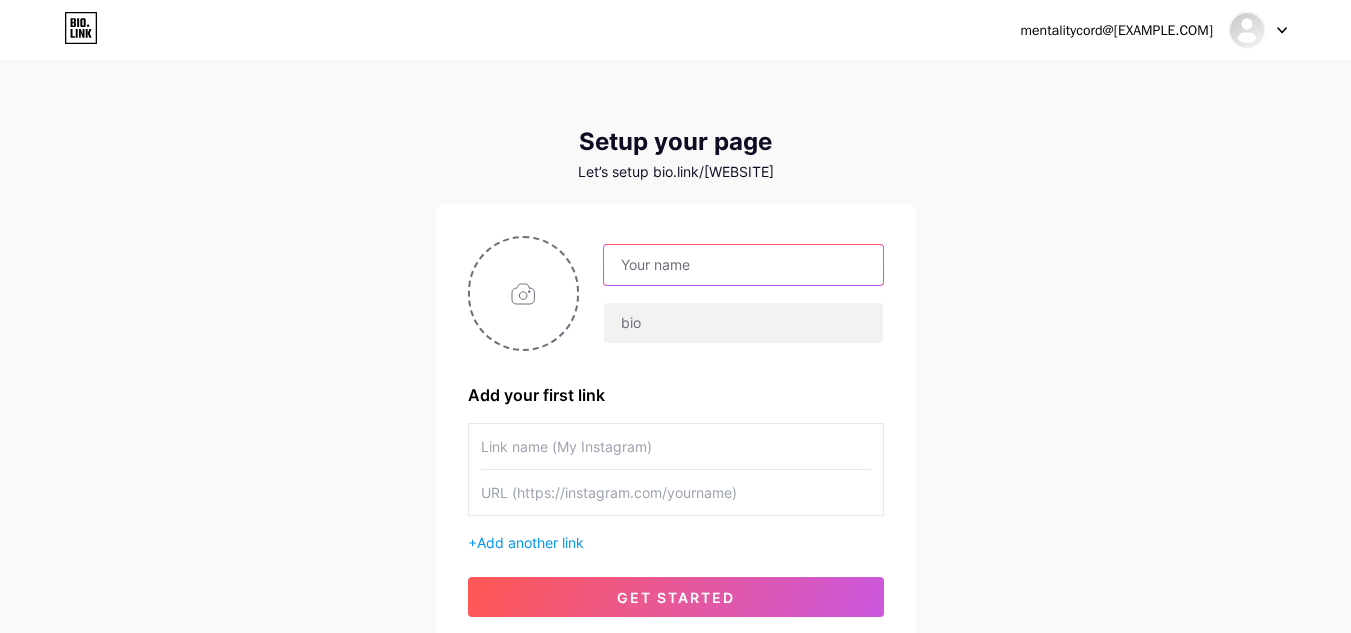 click at bounding box center [743, 265] 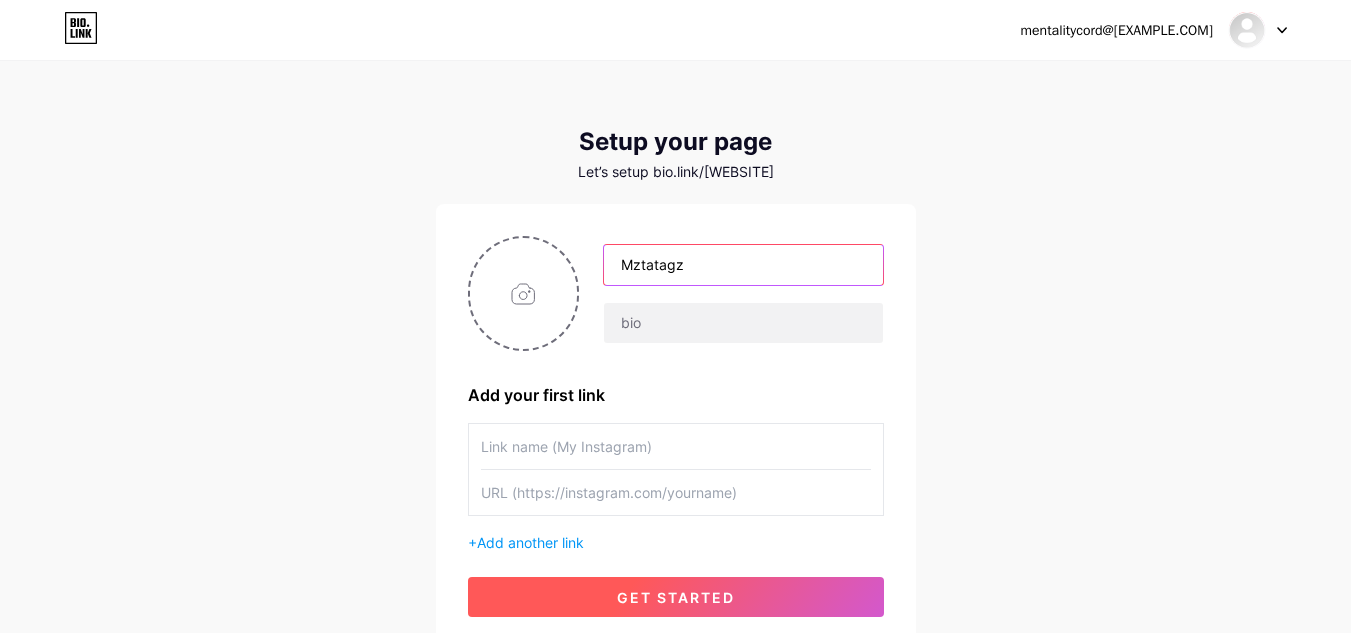 type on "Mztatagz" 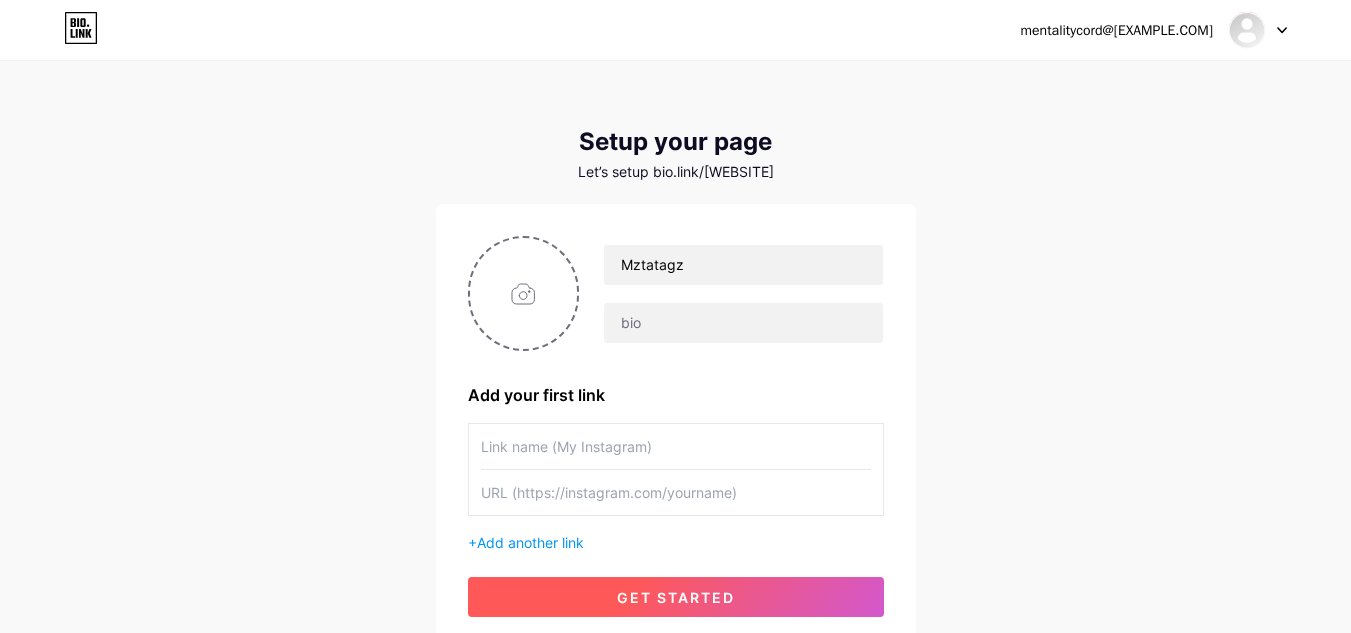 click on "get started" at bounding box center (676, 597) 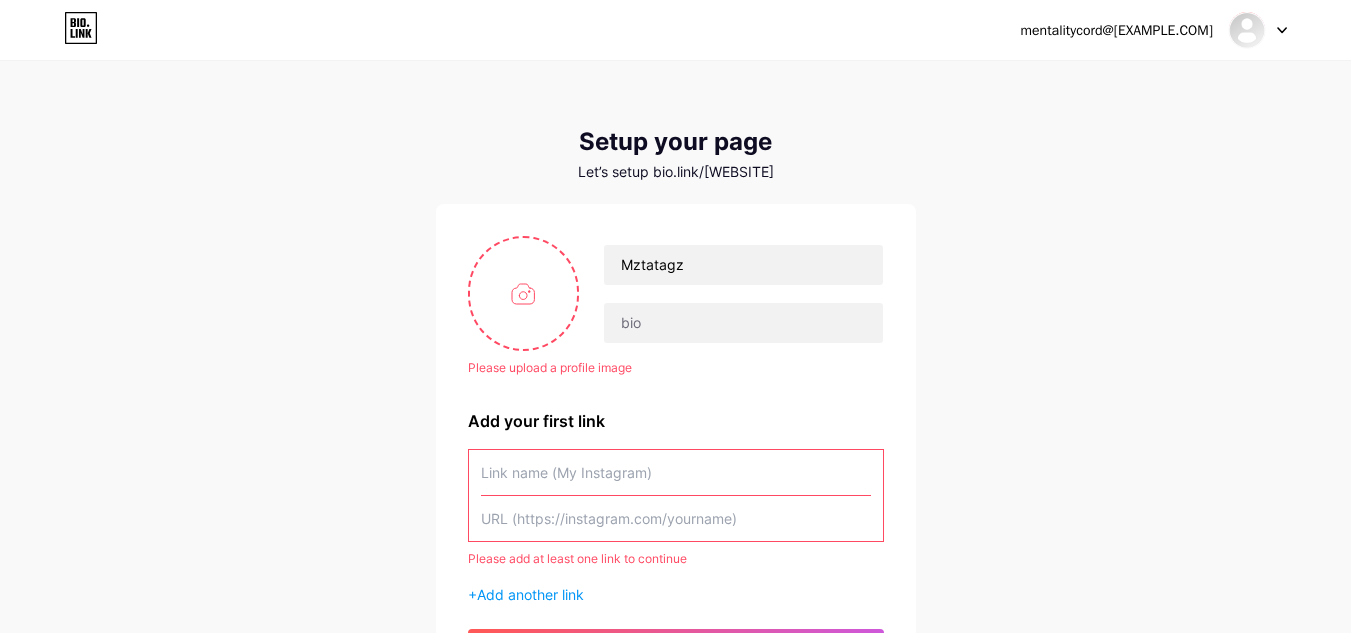 click at bounding box center (676, 472) 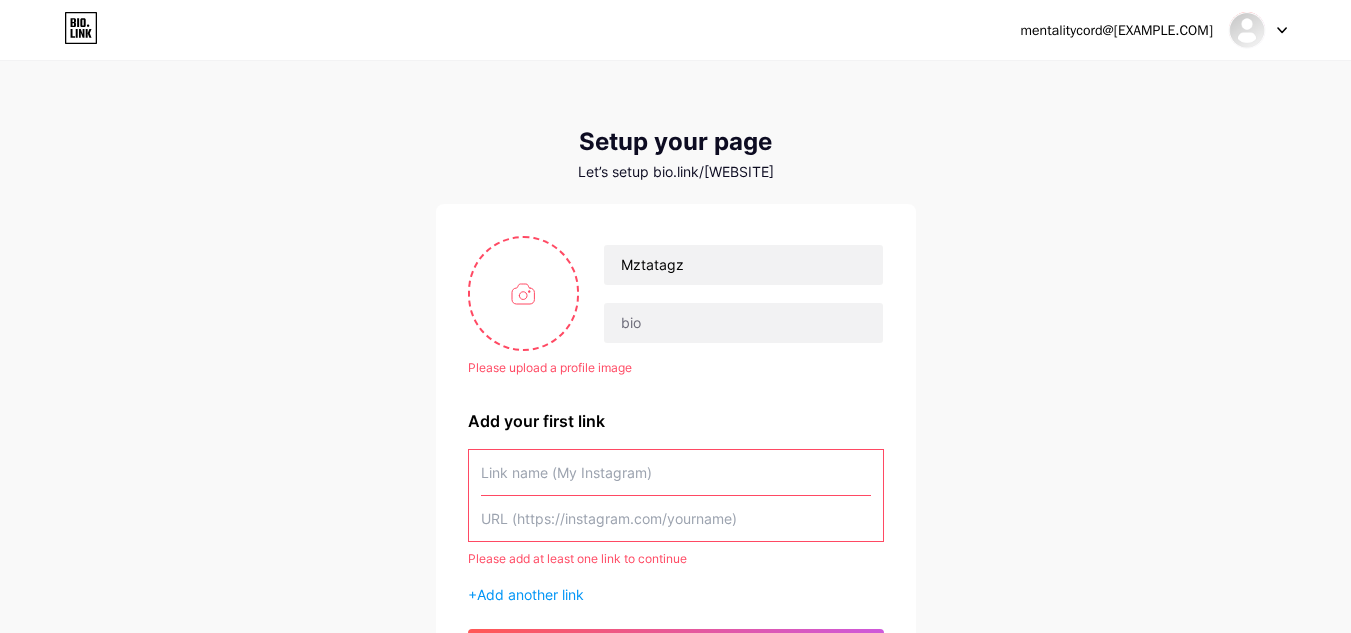 click at bounding box center (676, 518) 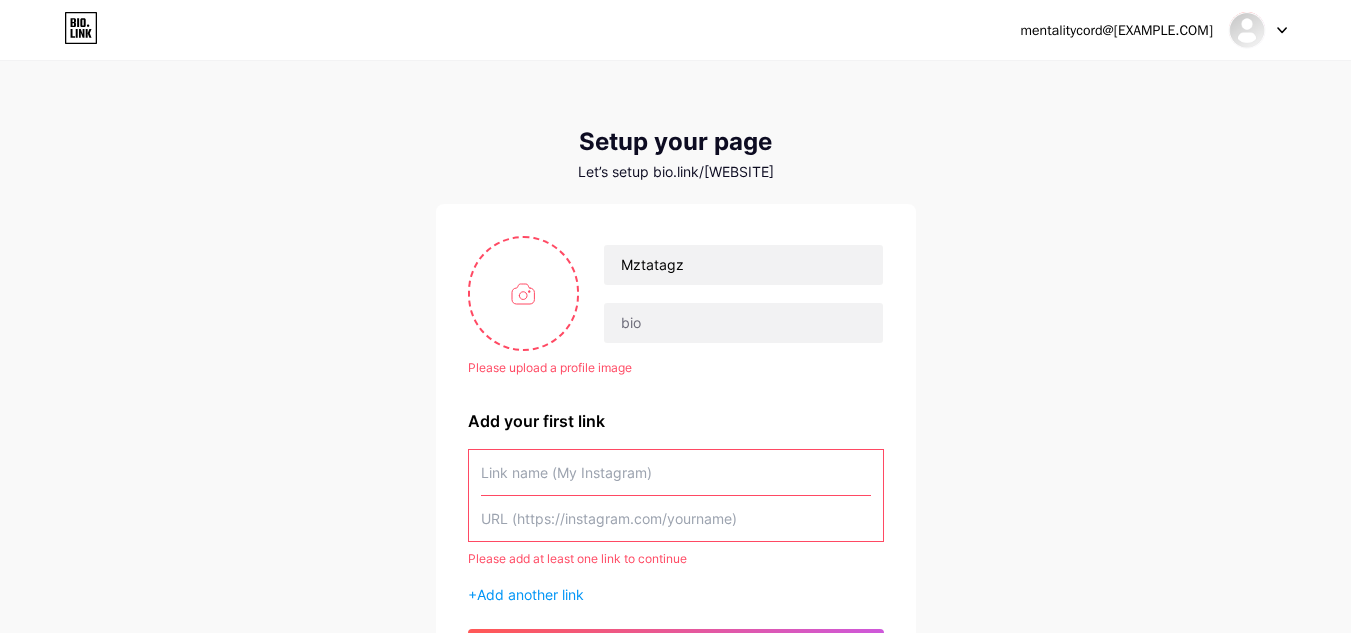 paste on "https://www.instagram.com/[USERNAME]/" 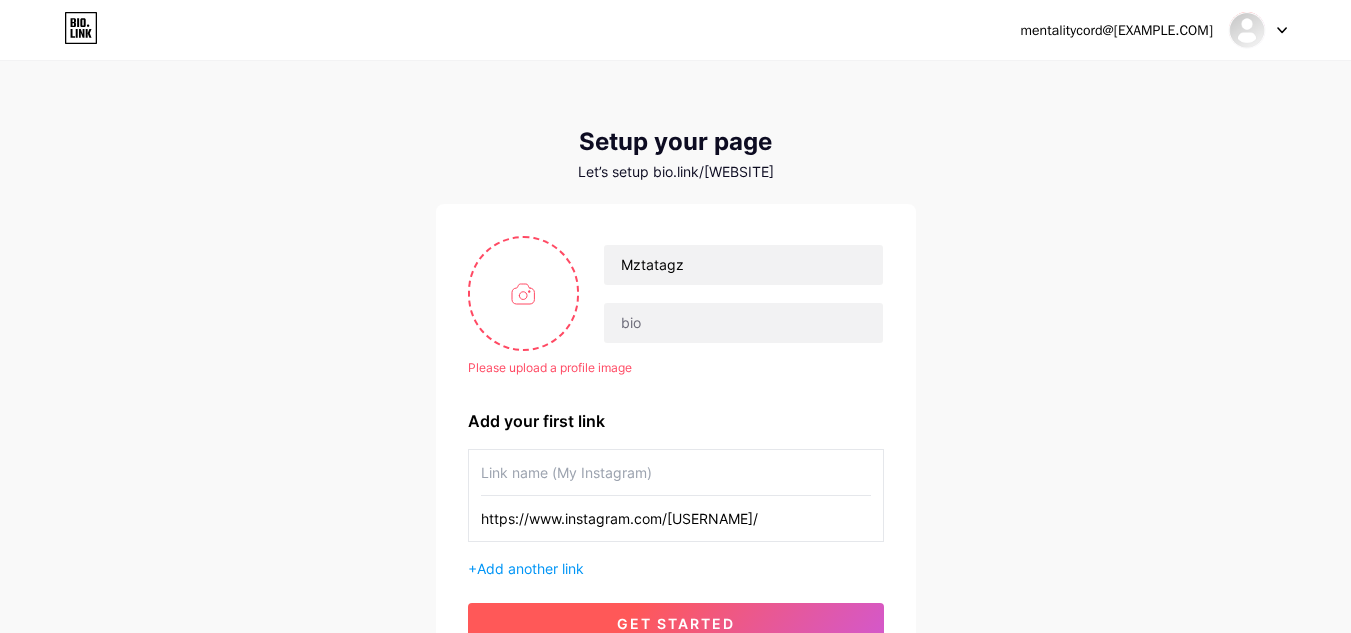 type on "https://www.instagram.com/[USERNAME]/" 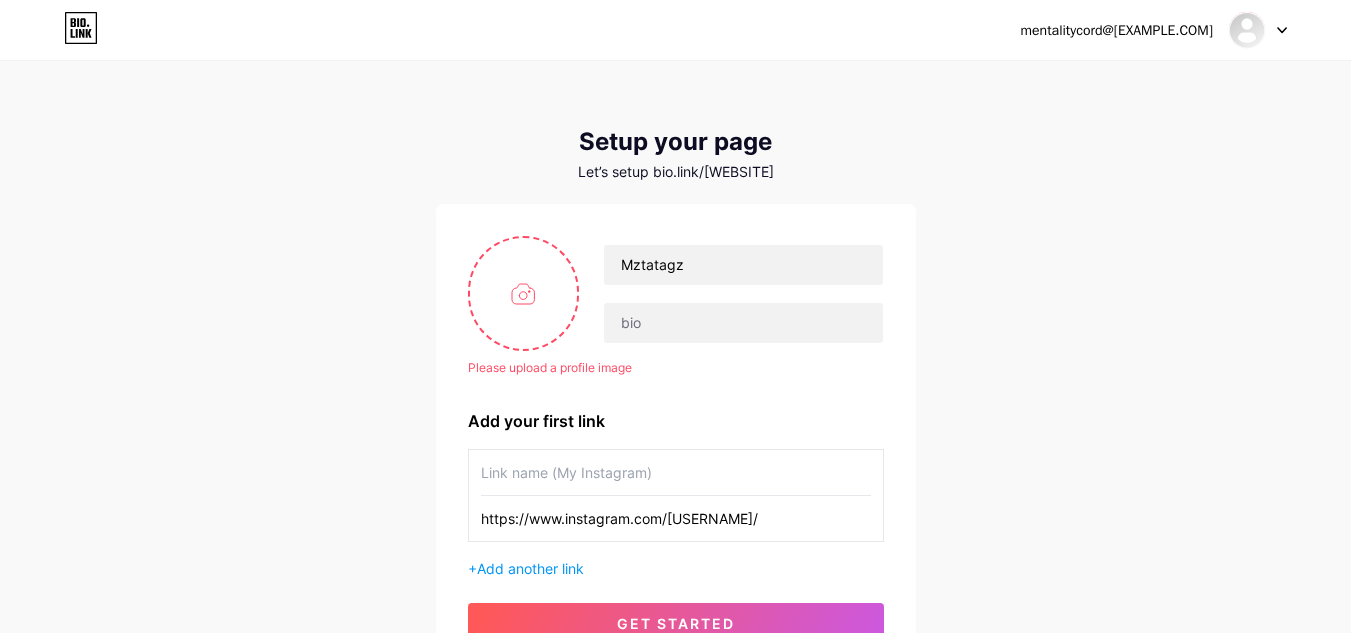 click on "get started" at bounding box center (676, 623) 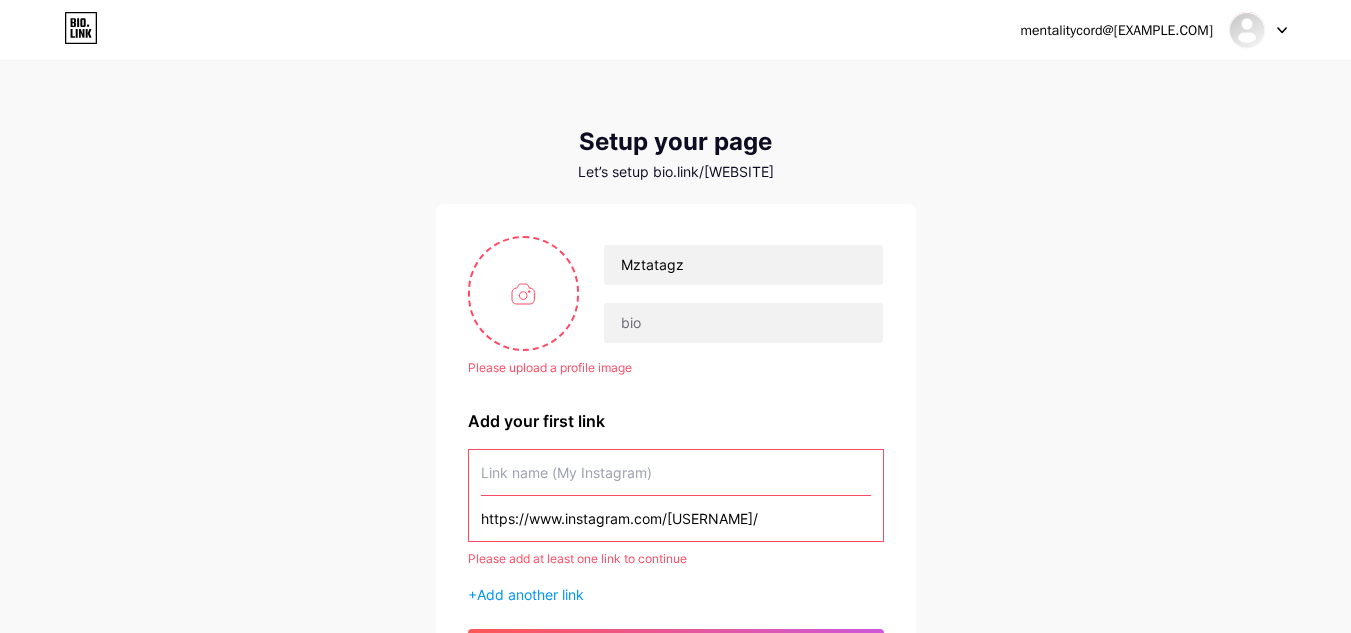 click at bounding box center [676, 472] 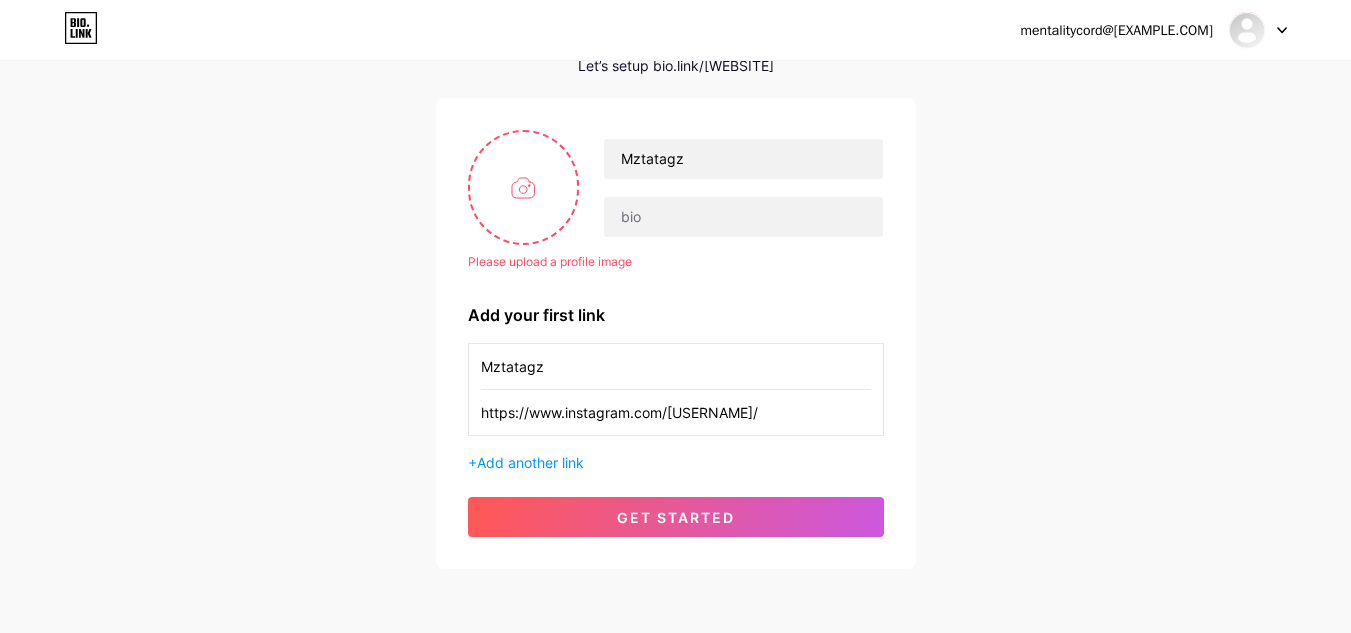 scroll, scrollTop: 186, scrollLeft: 0, axis: vertical 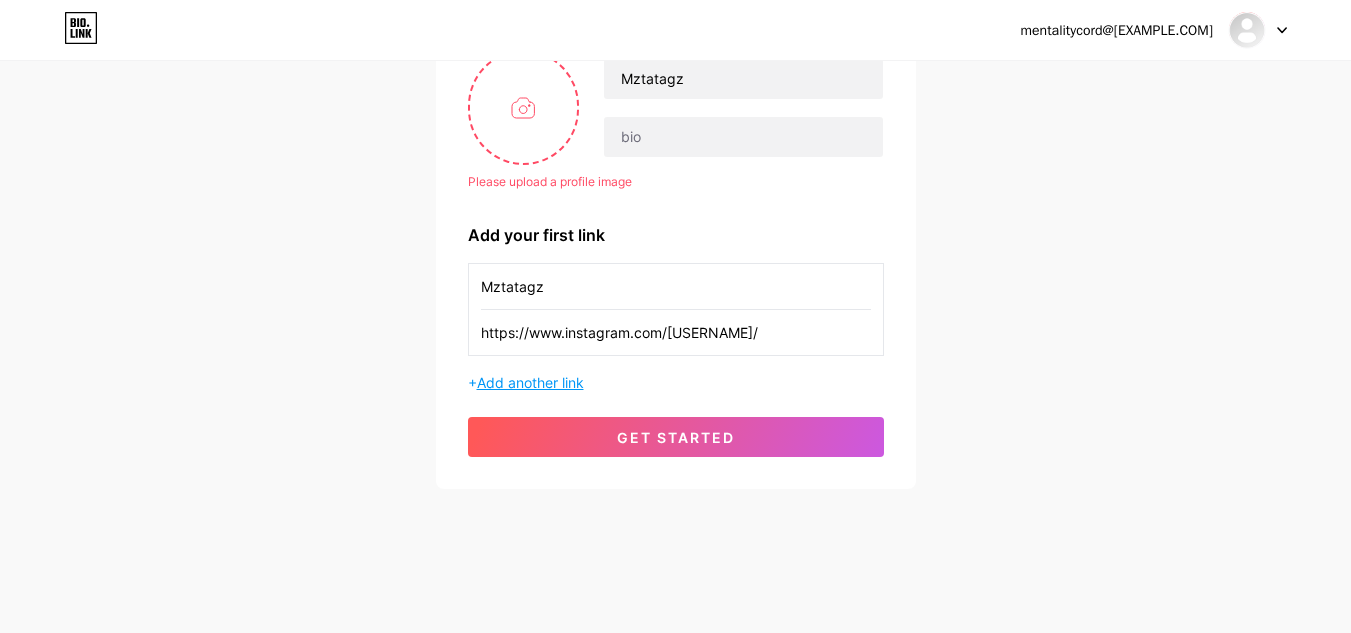 type on "Mztatagz" 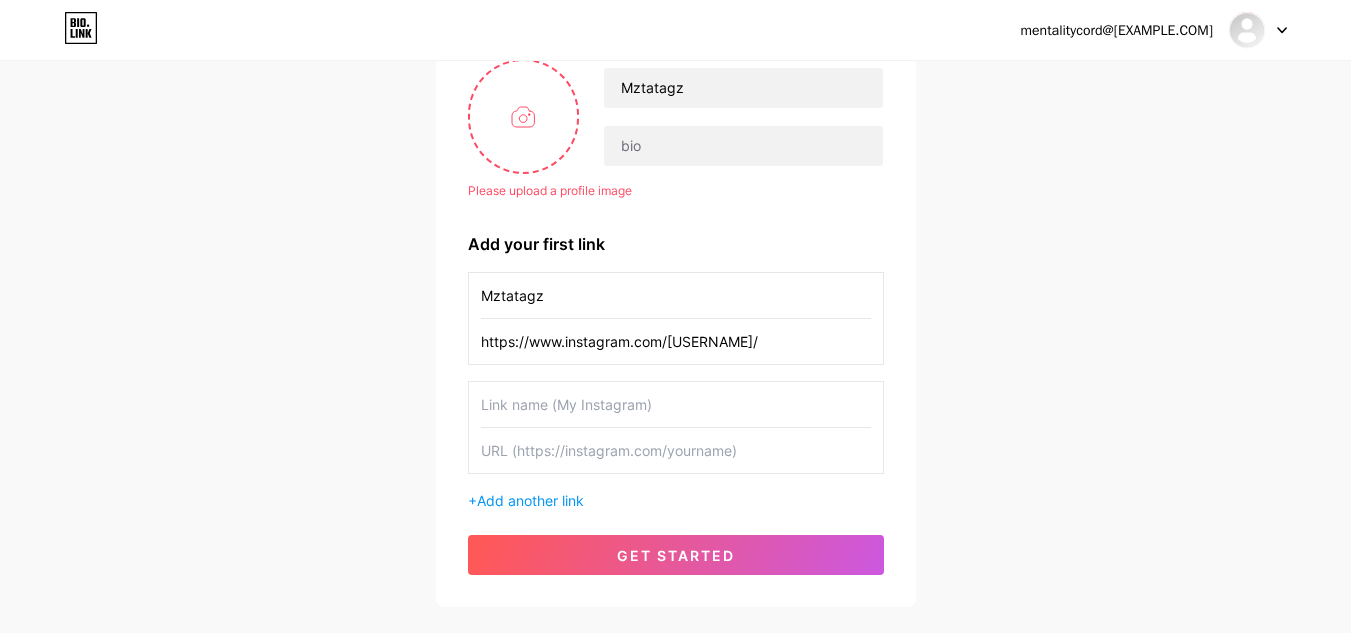 scroll, scrollTop: 200, scrollLeft: 0, axis: vertical 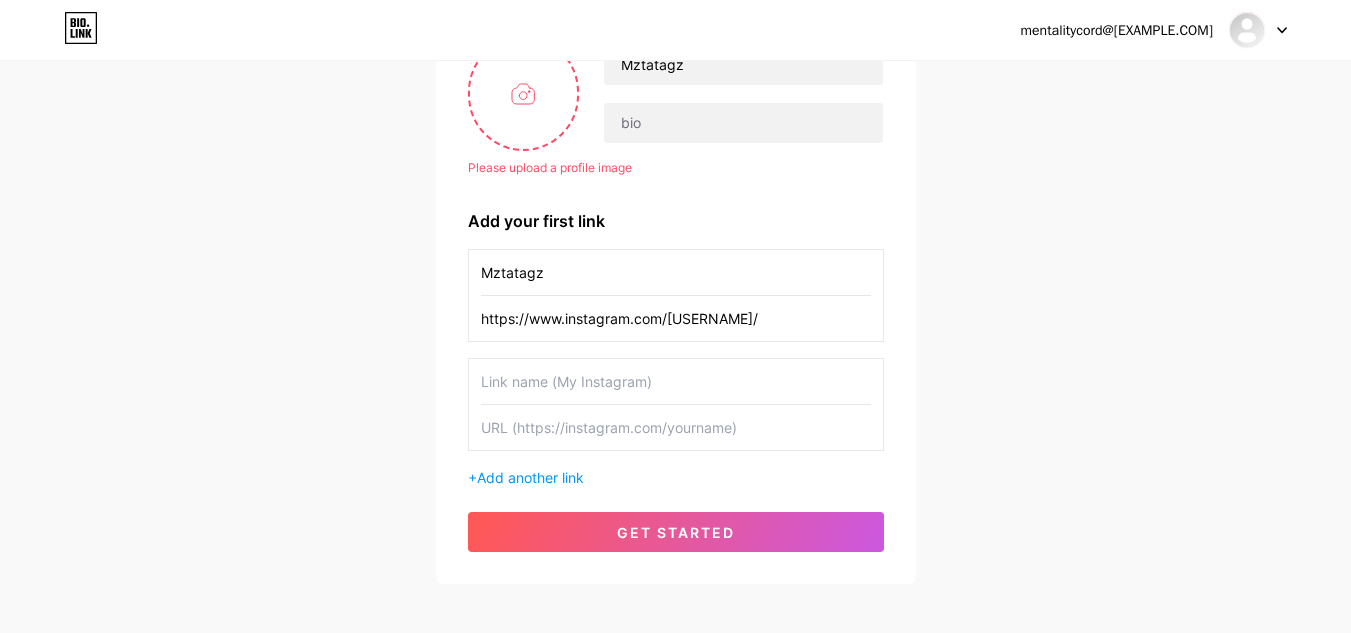 click at bounding box center (676, 427) 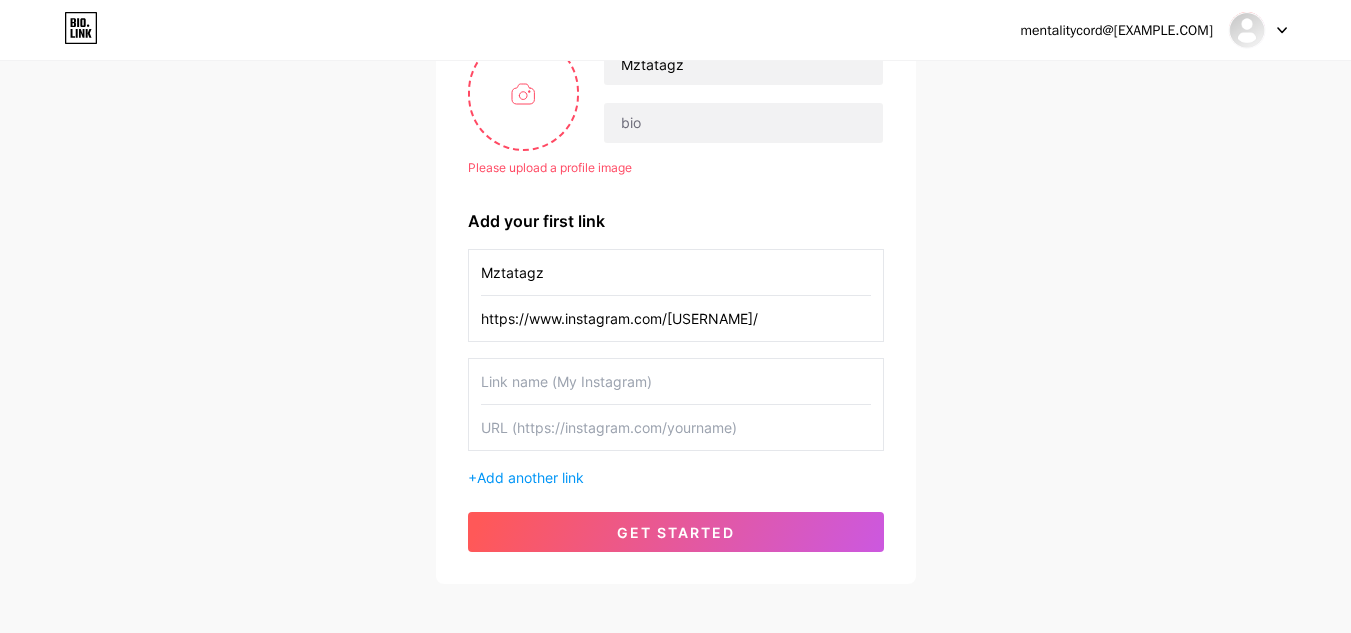 paste on "https://www.facebook.com/profile.php?id=[ID]" 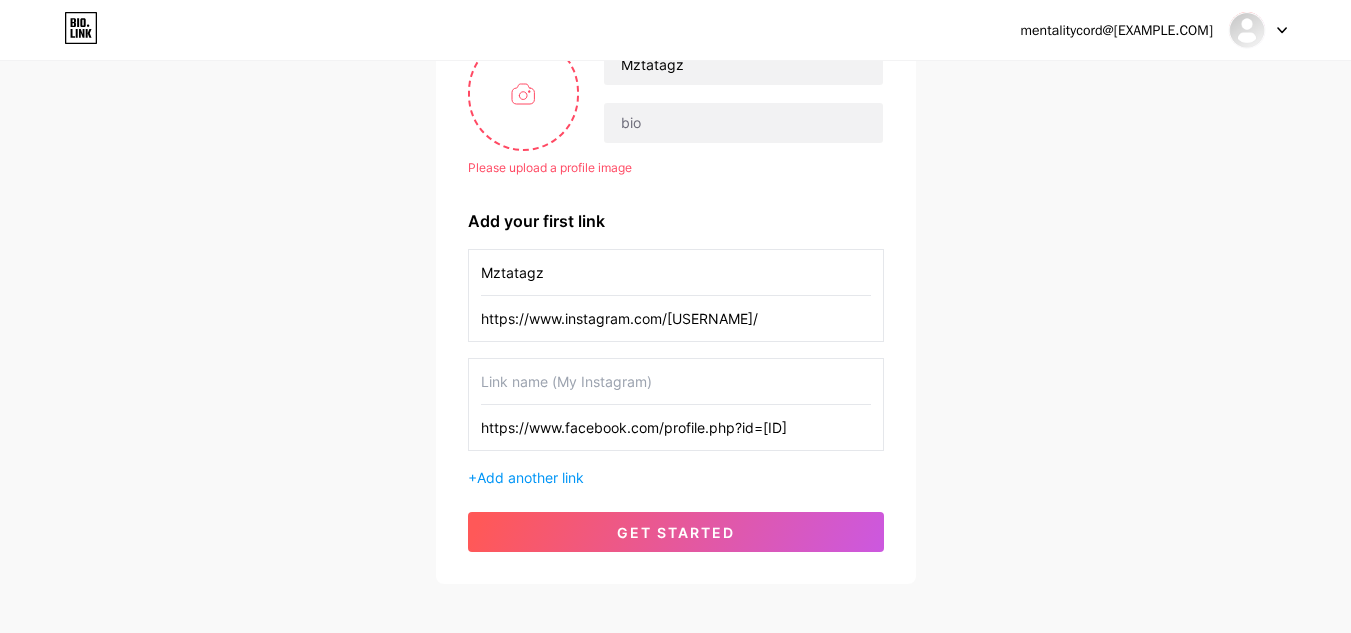 scroll, scrollTop: 0, scrollLeft: 6, axis: horizontal 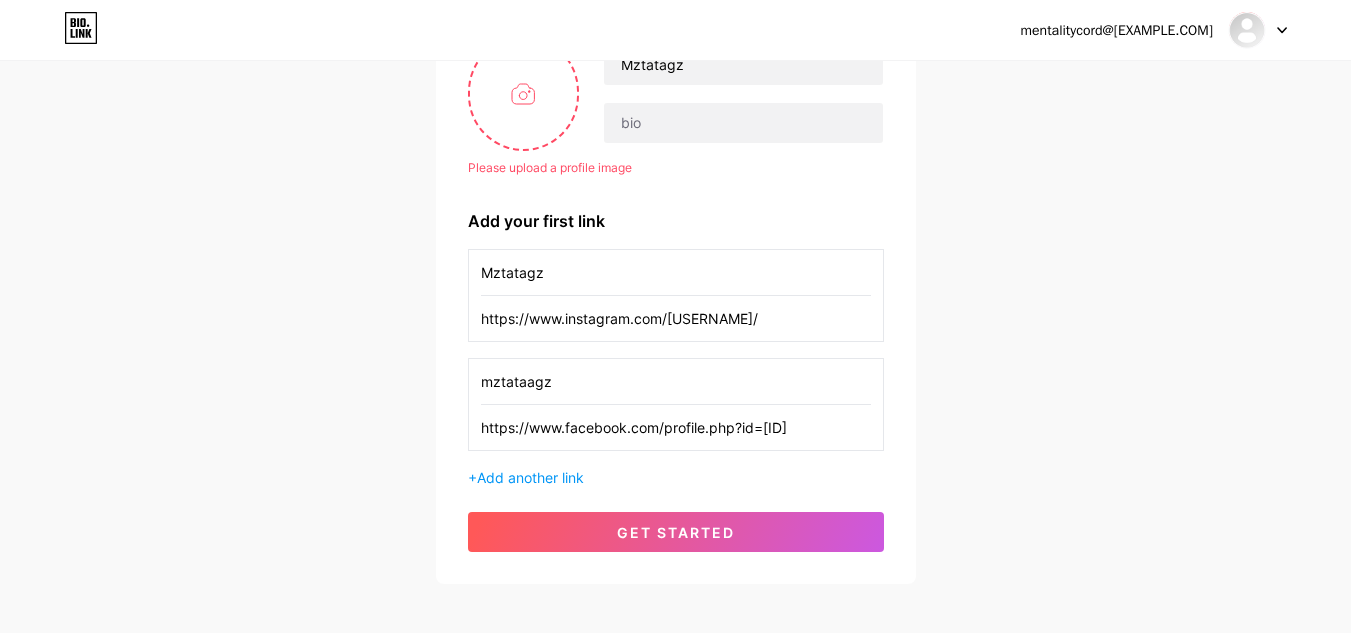 click on "mztataagz" at bounding box center [676, 381] 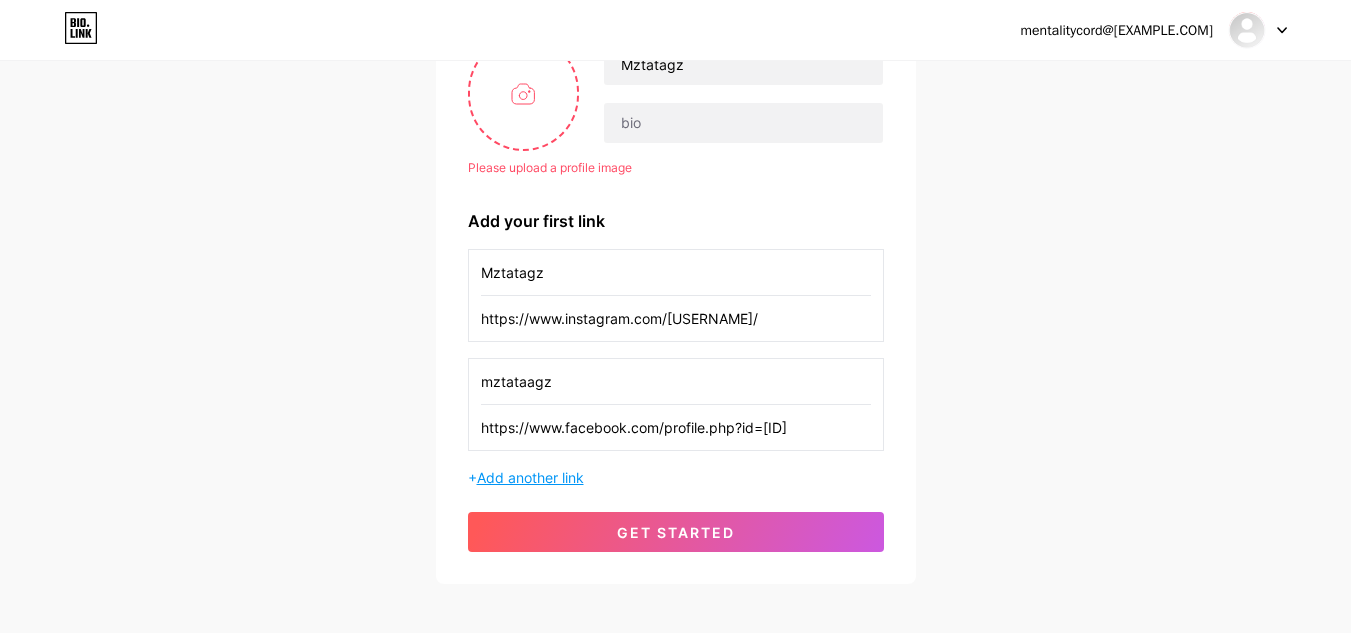 type on "mztataagz" 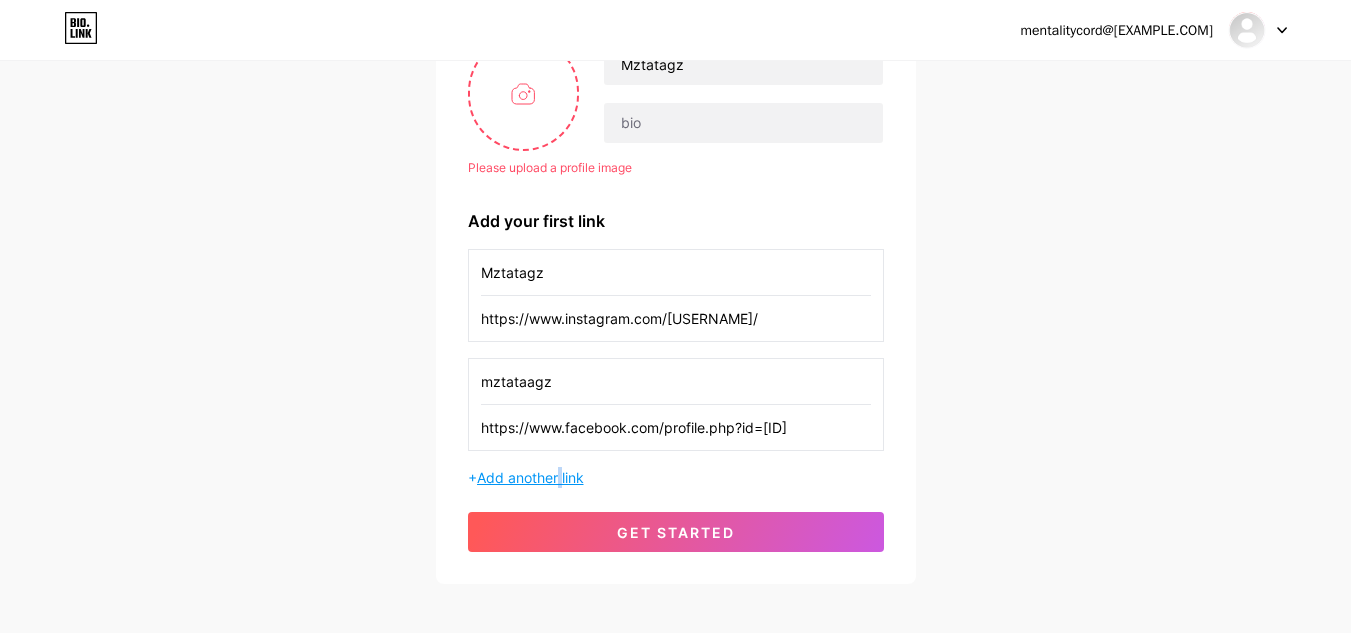 click on "Add another link" at bounding box center [530, 477] 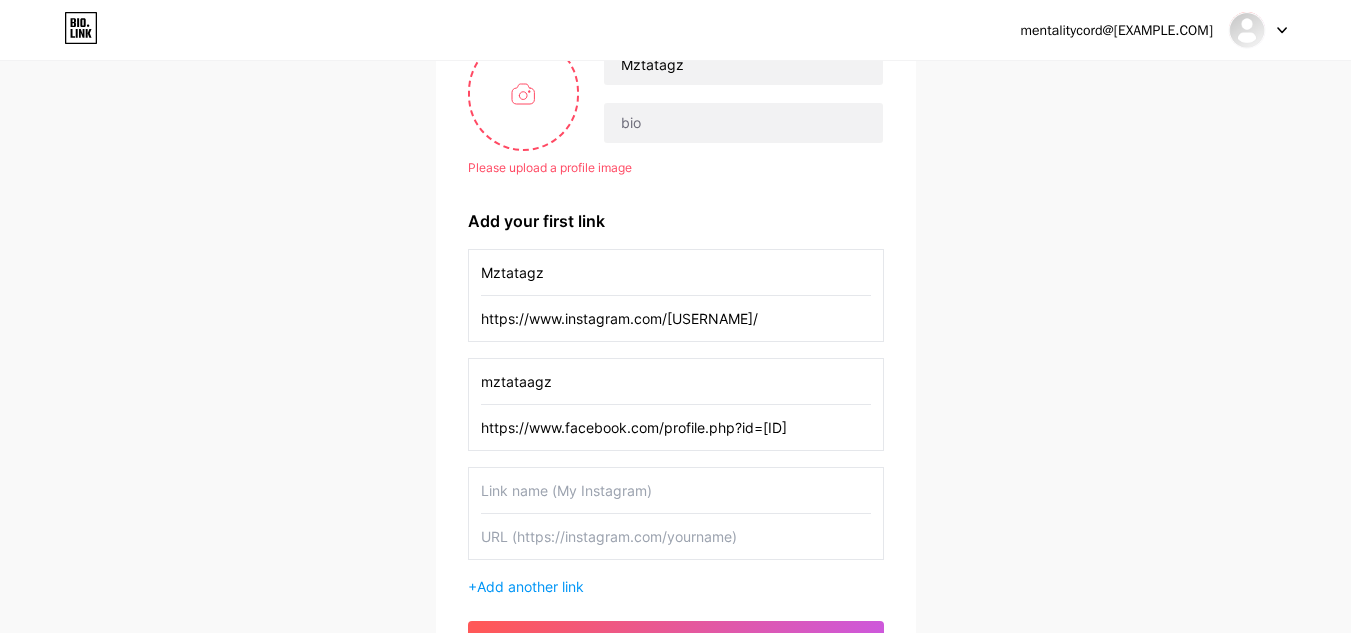 click at bounding box center (676, 536) 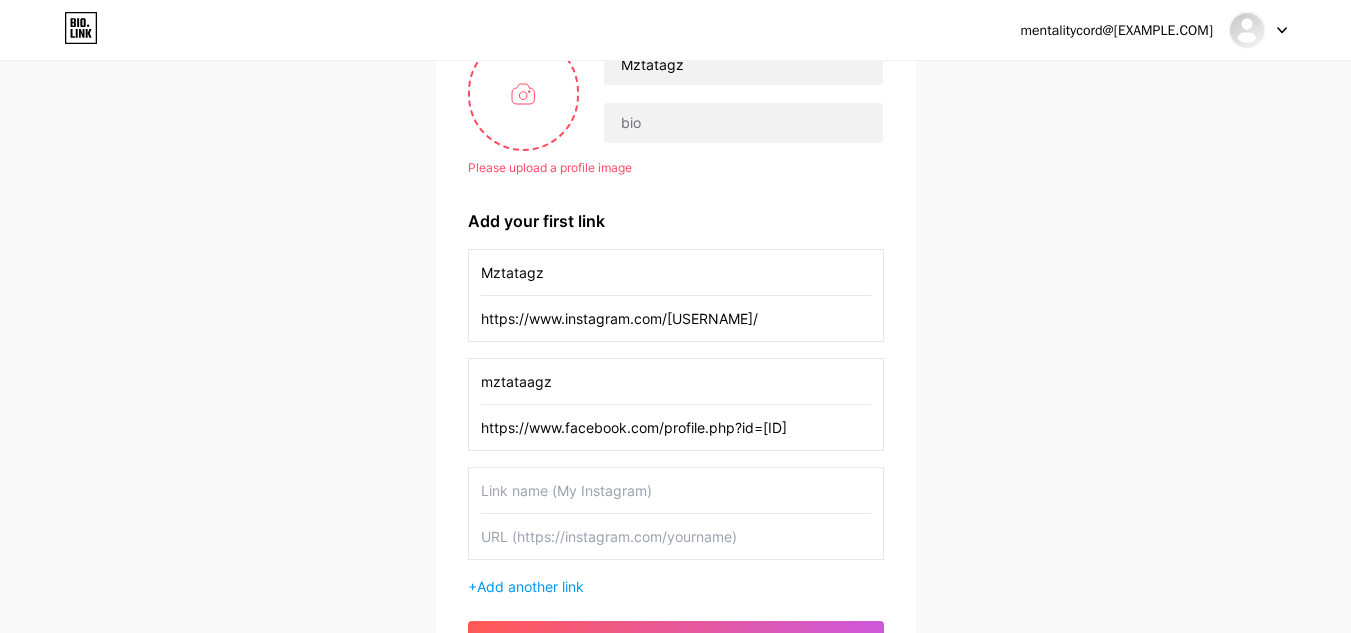 paste on "https://www.tiktok.com/@[USERNAME]?is_from_webapp=1&sender_device=pc" 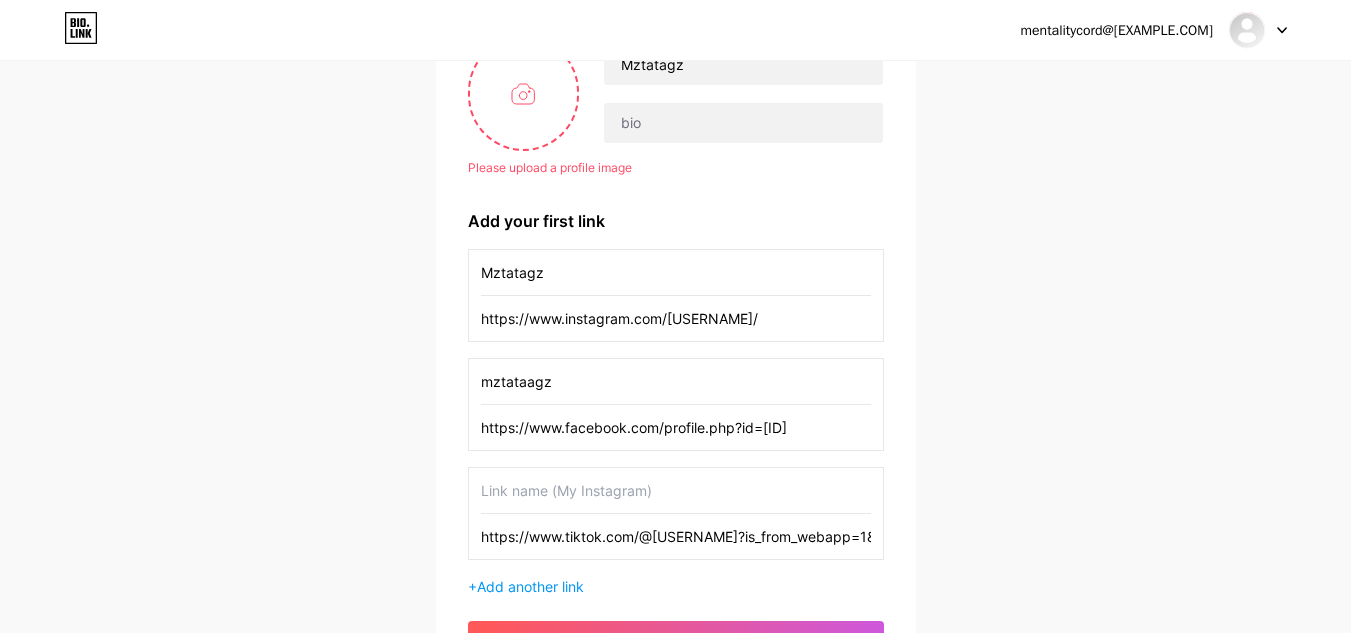 scroll, scrollTop: 0, scrollLeft: 110, axis: horizontal 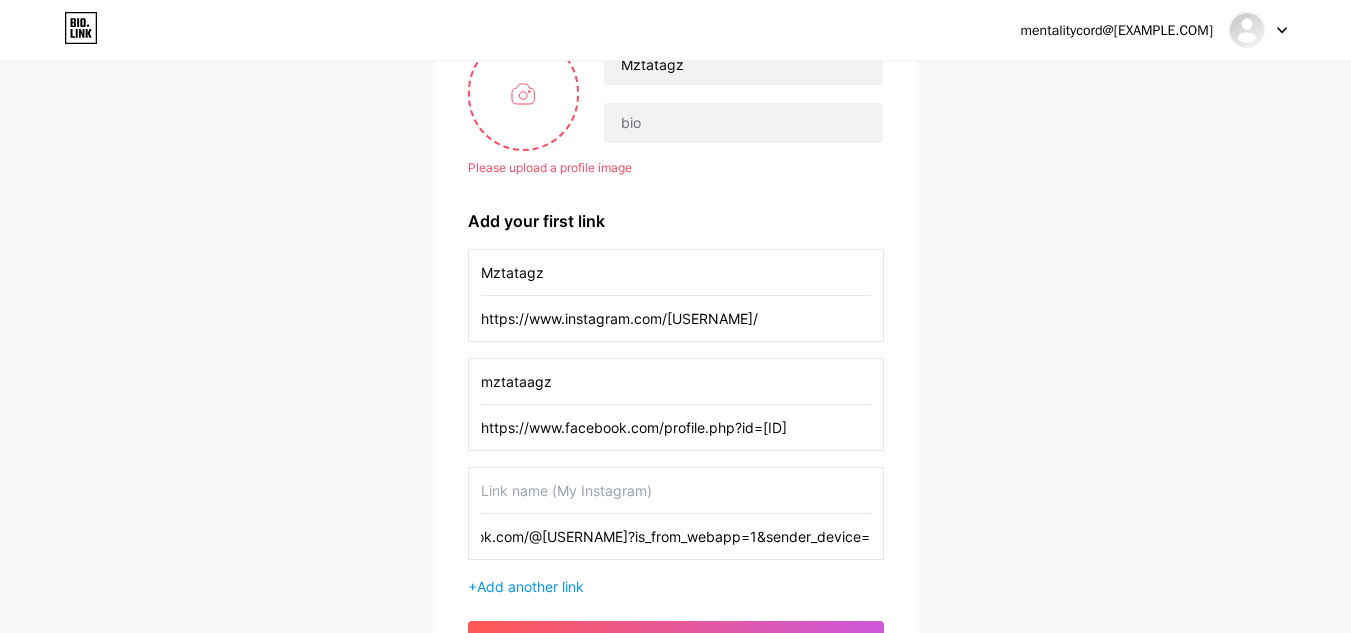 type on "https://www.tiktok.com/@[USERNAME]?is_from_webapp=1&sender_device=pc" 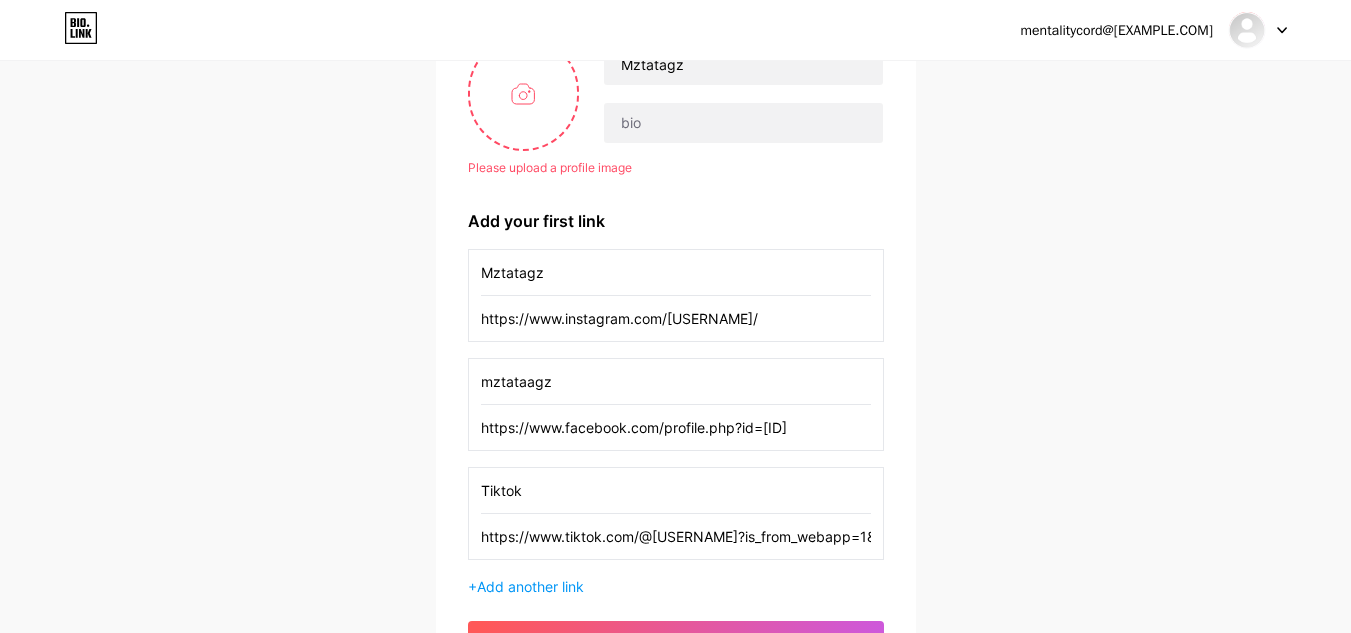 type on "Tiktok" 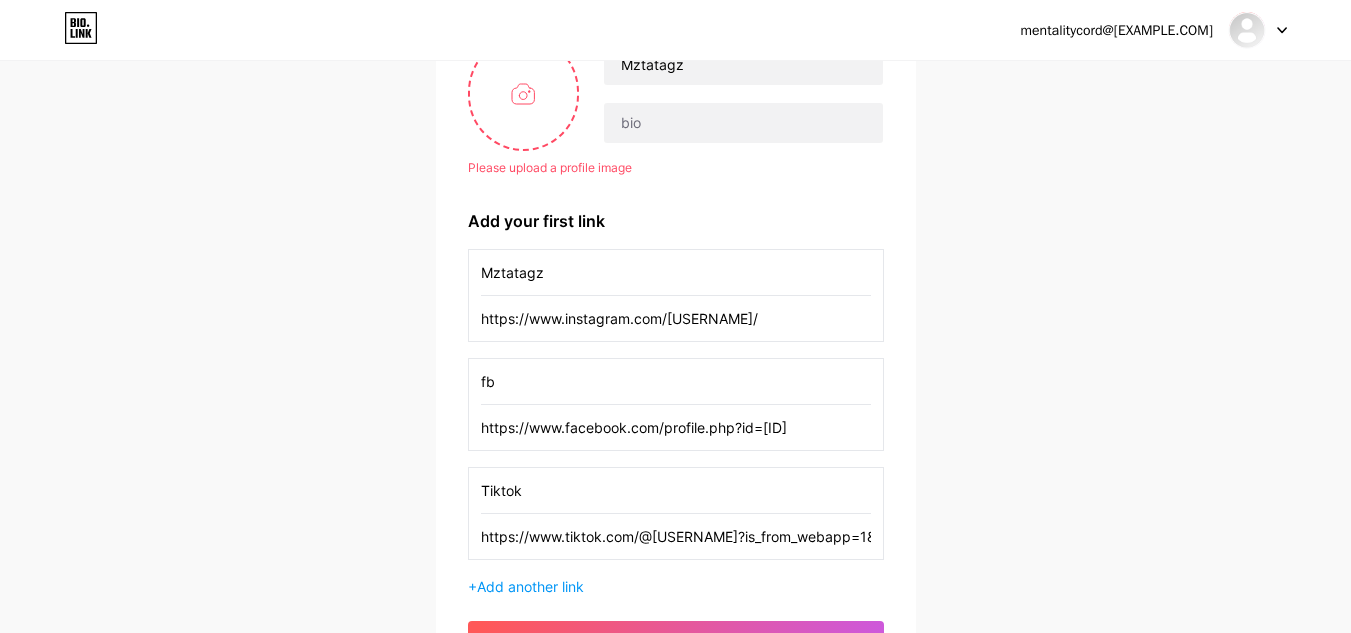 type on "f" 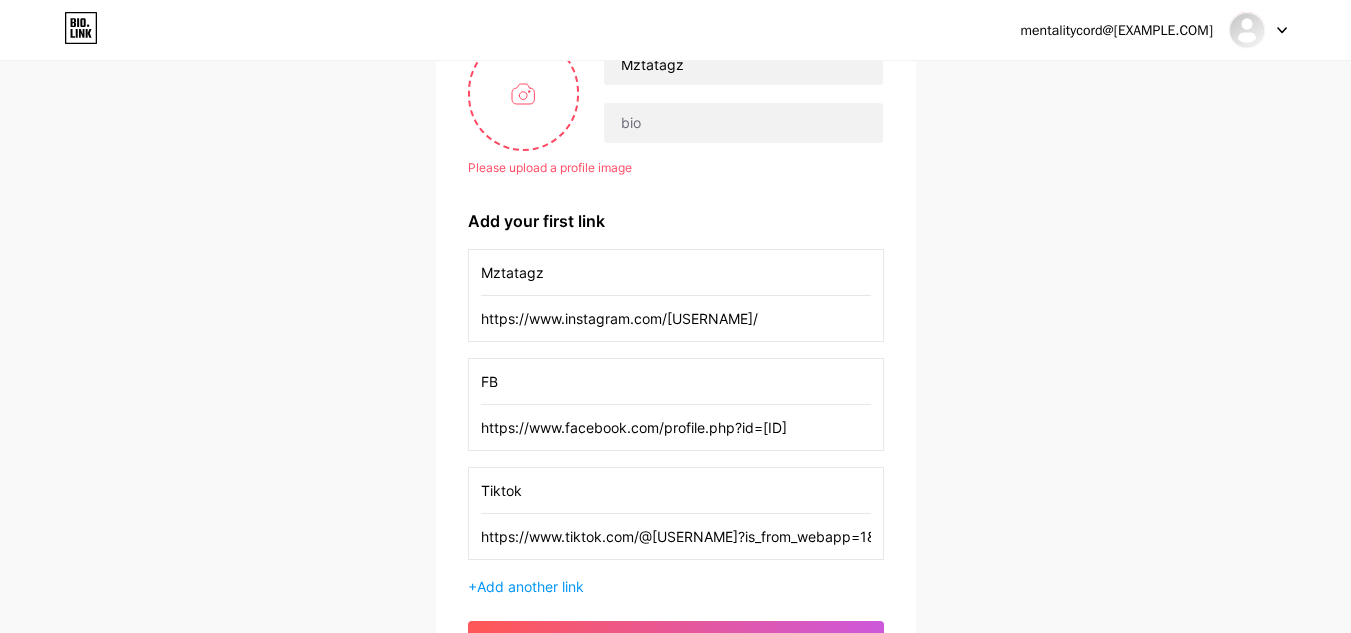 type on "FB" 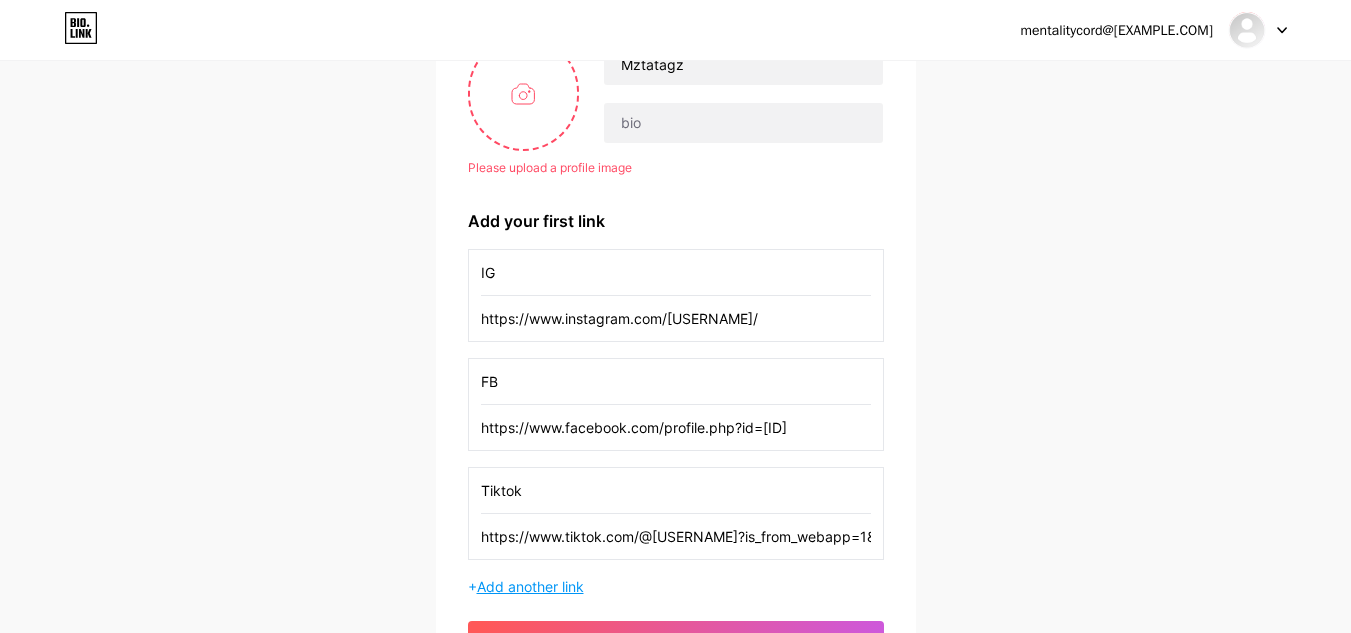type on "IG" 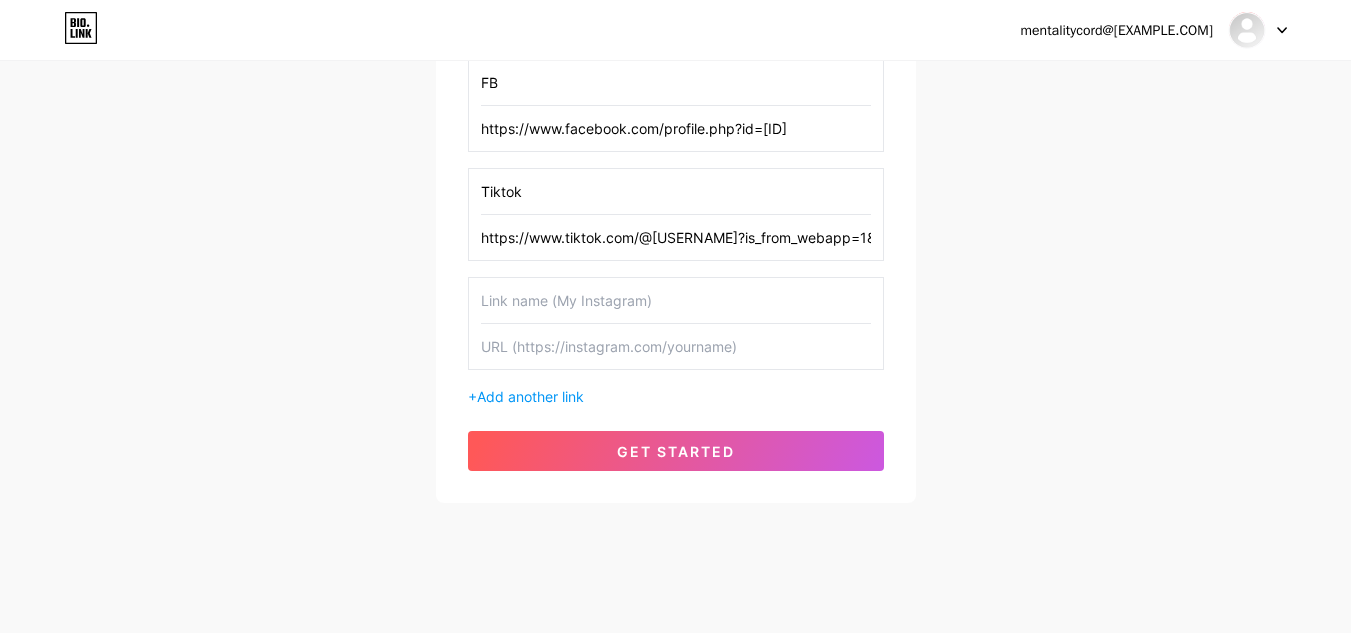 scroll, scrollTop: 513, scrollLeft: 0, axis: vertical 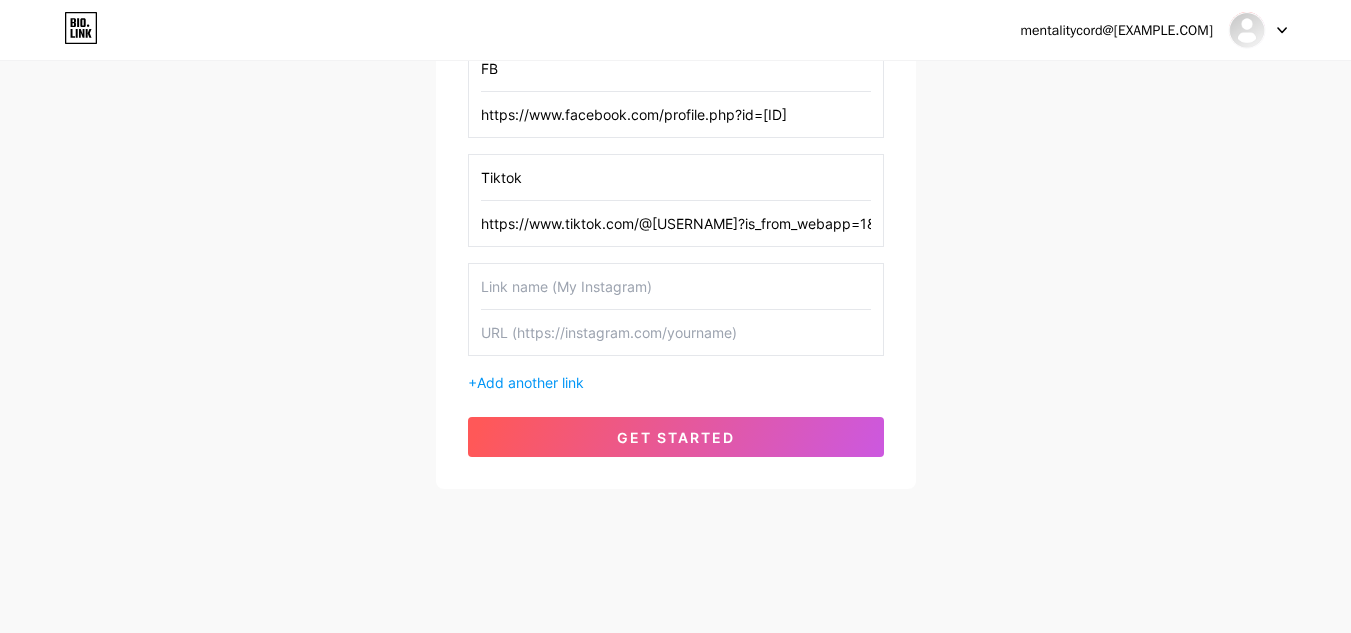 click at bounding box center (676, 332) 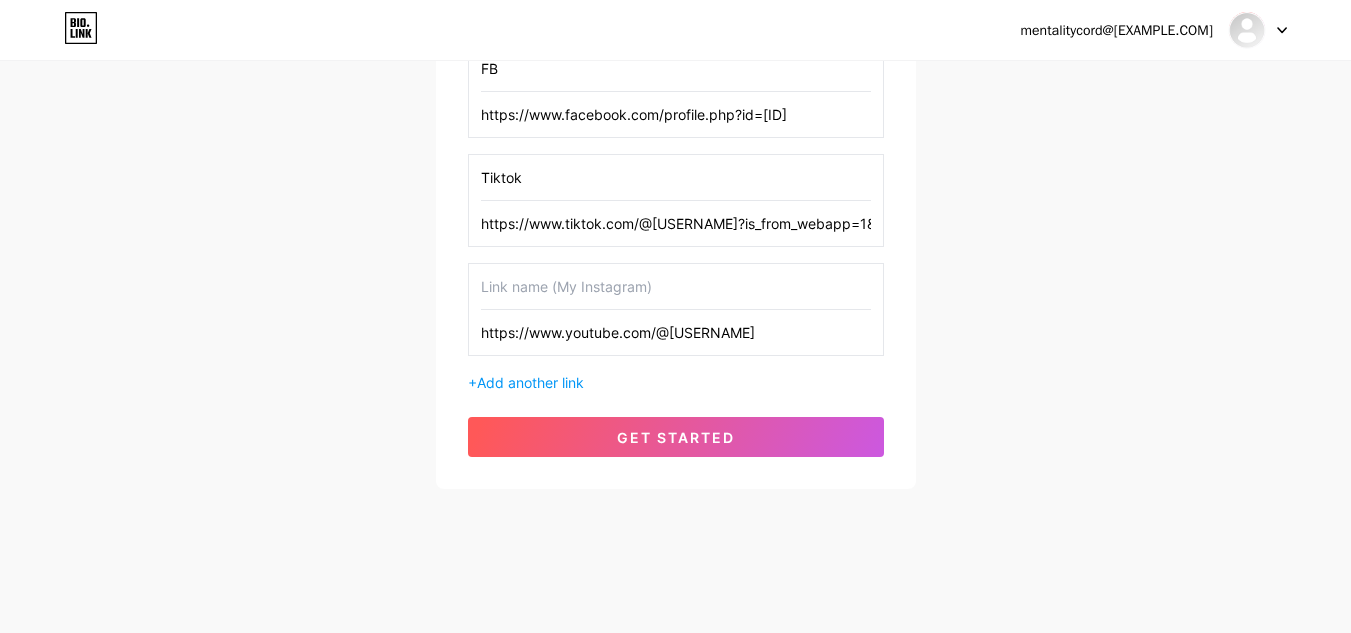 type on "https://www.youtube.com/@[USERNAME]" 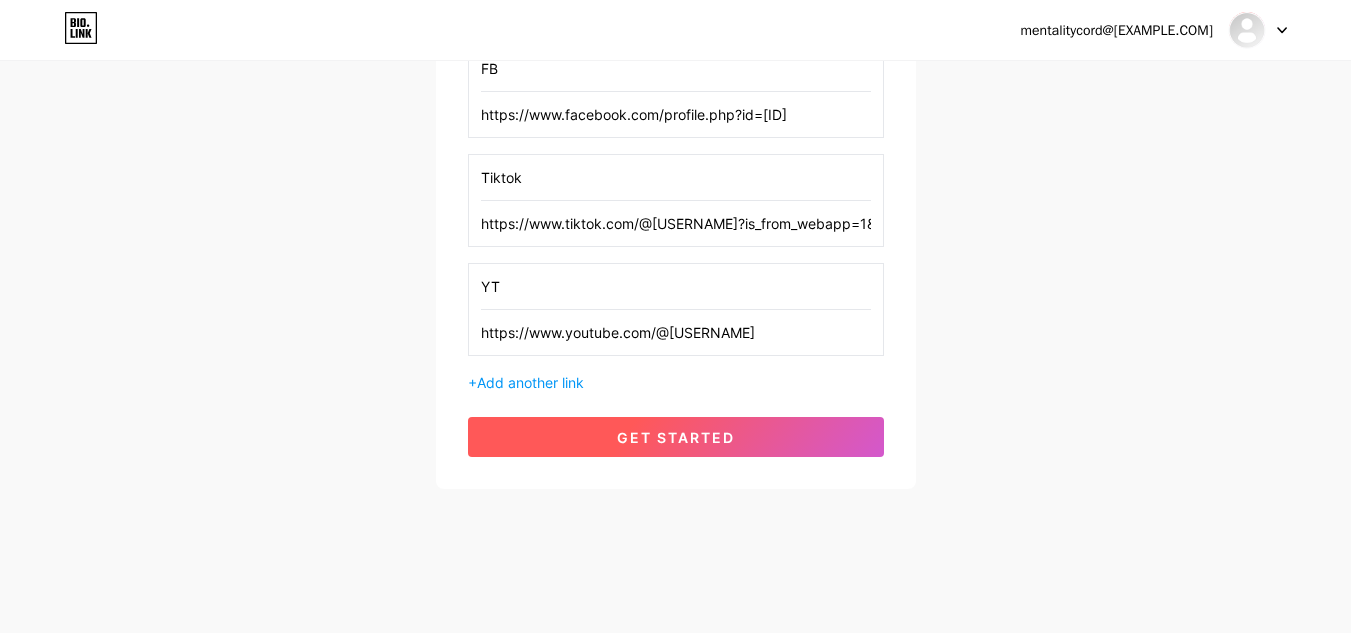 type on "YT" 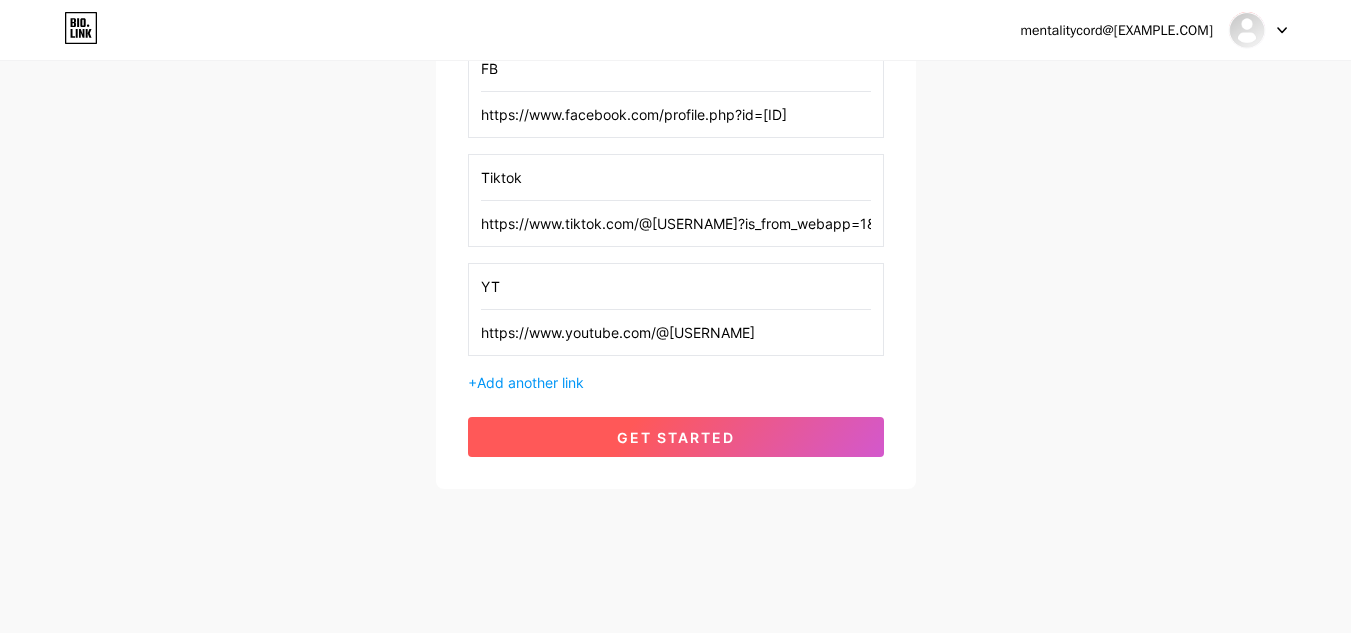 scroll, scrollTop: 0, scrollLeft: 0, axis: both 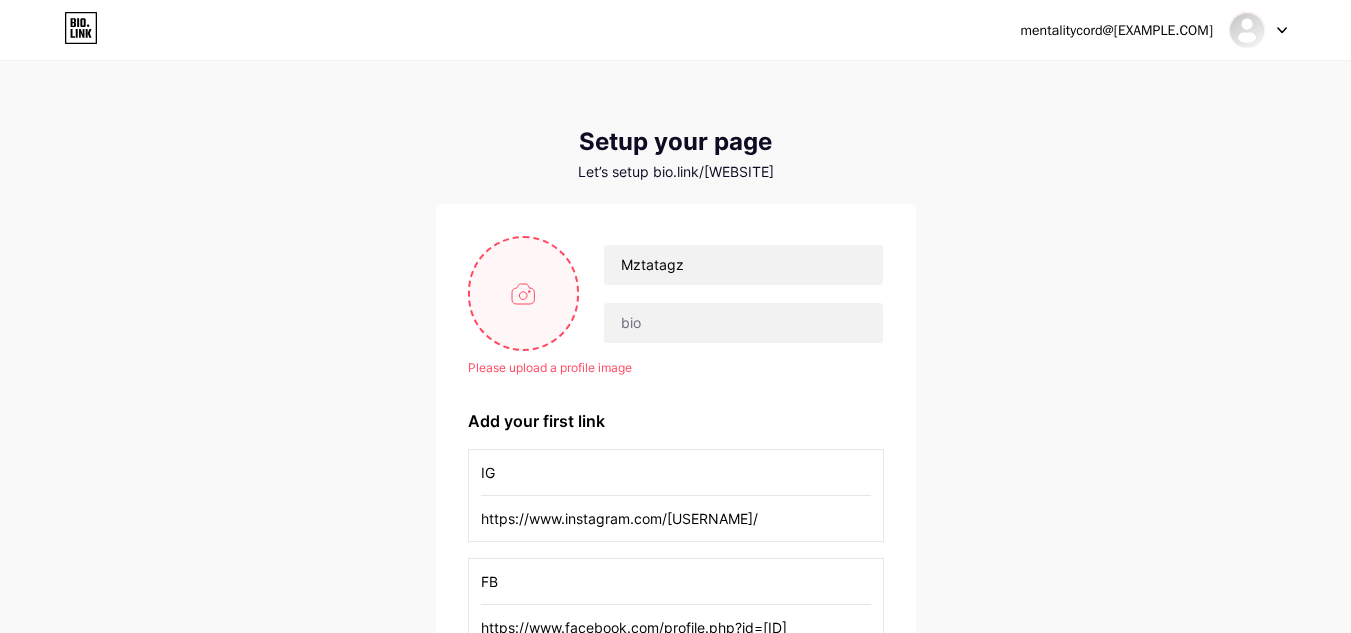 click at bounding box center (524, 293) 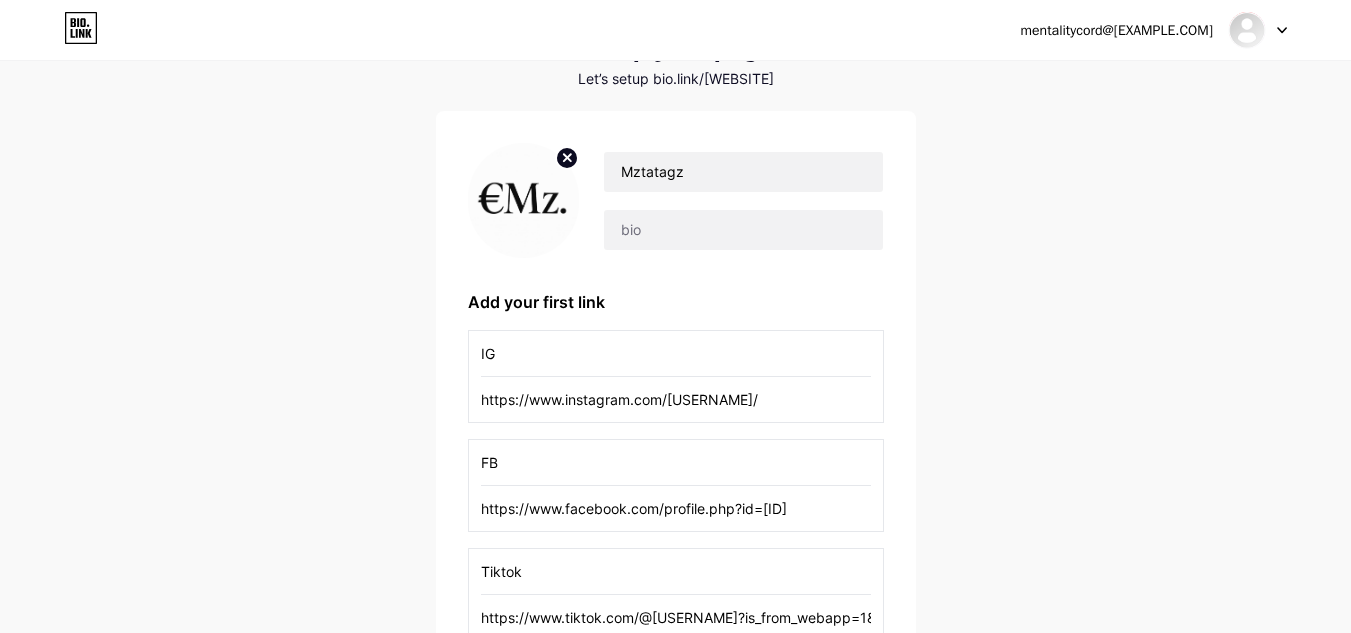 scroll, scrollTop: 487, scrollLeft: 0, axis: vertical 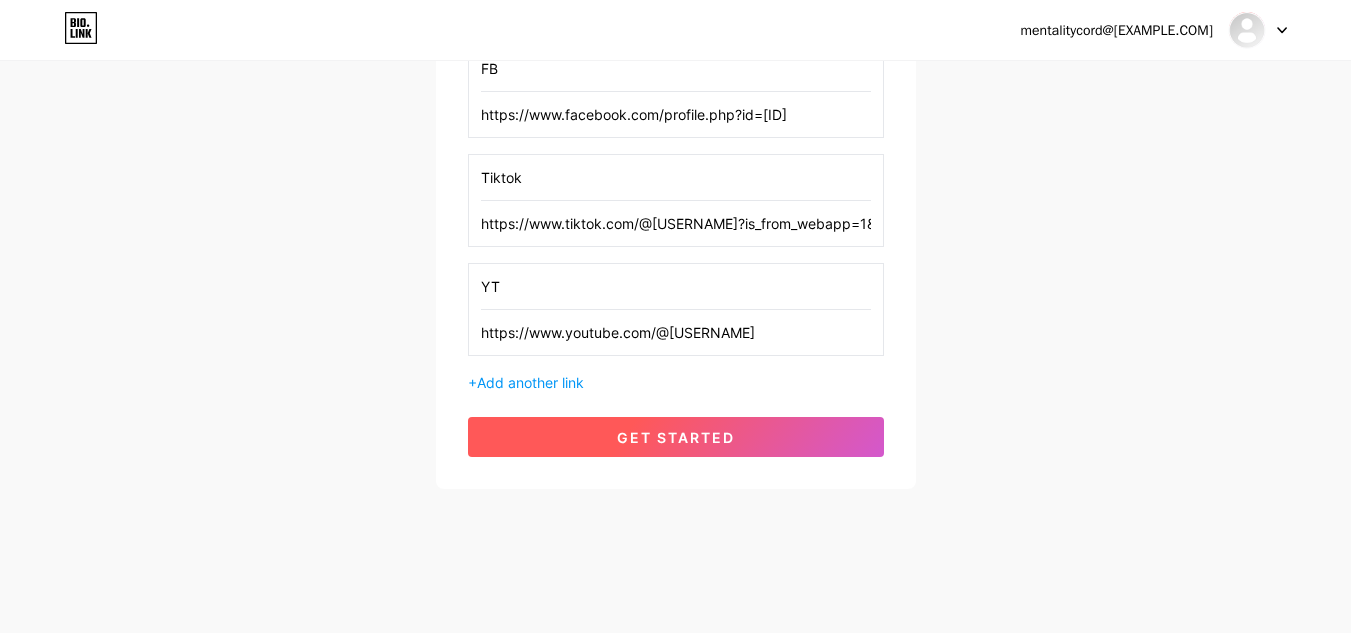 click on "get started" at bounding box center [676, 437] 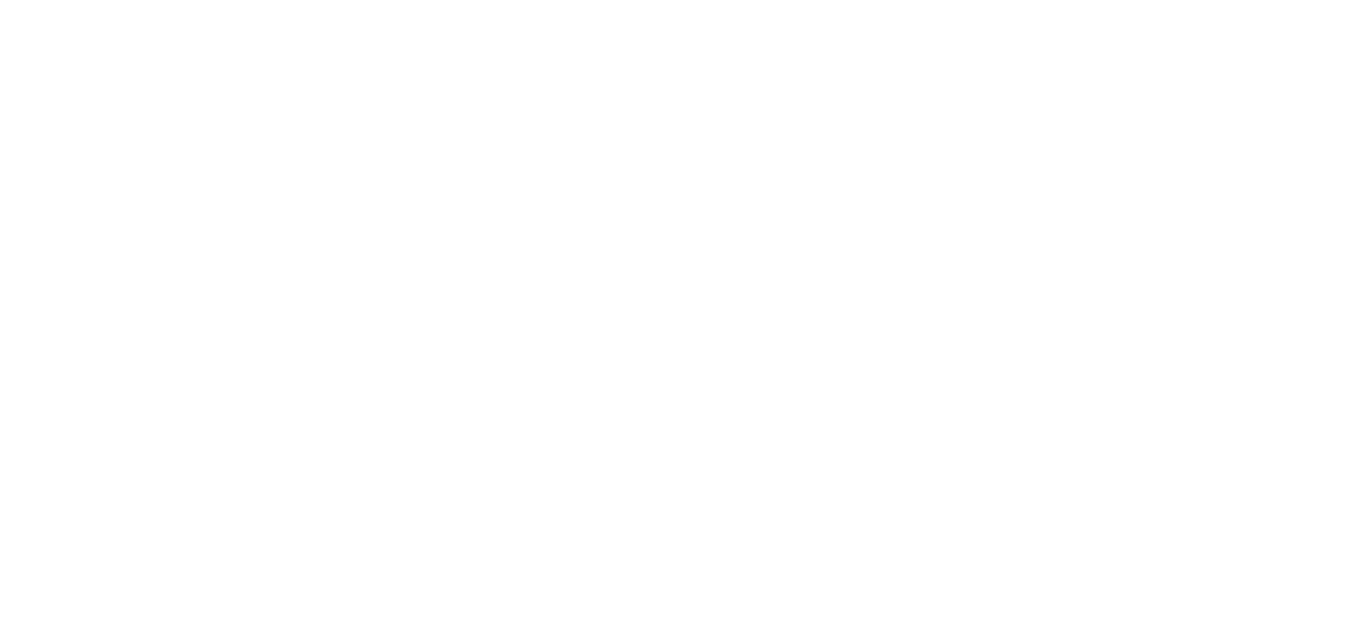 scroll, scrollTop: 0, scrollLeft: 0, axis: both 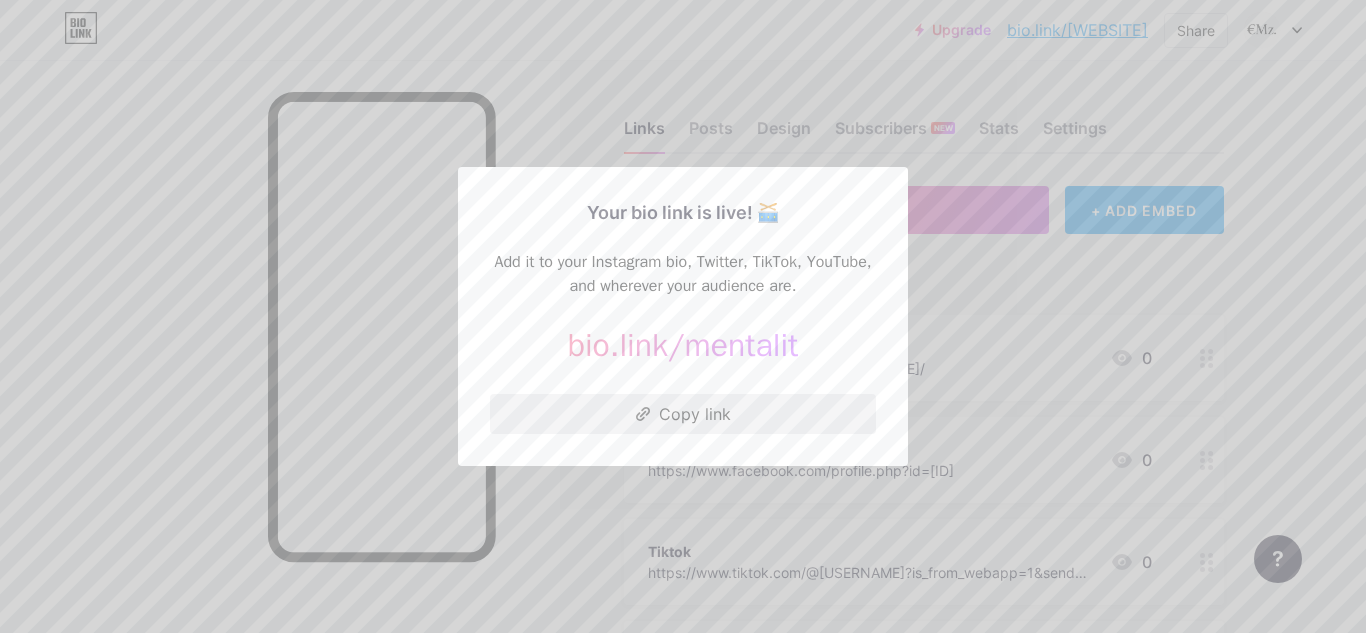 click on "Copy link" at bounding box center [683, 414] 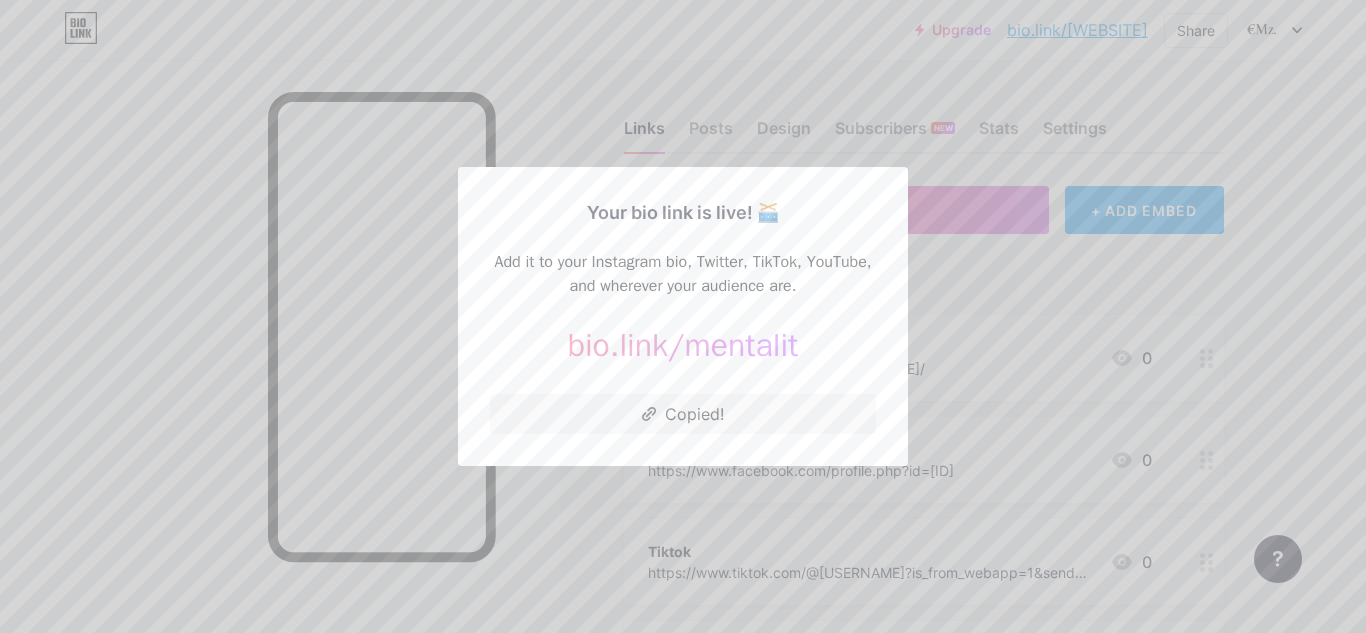 click at bounding box center (683, 316) 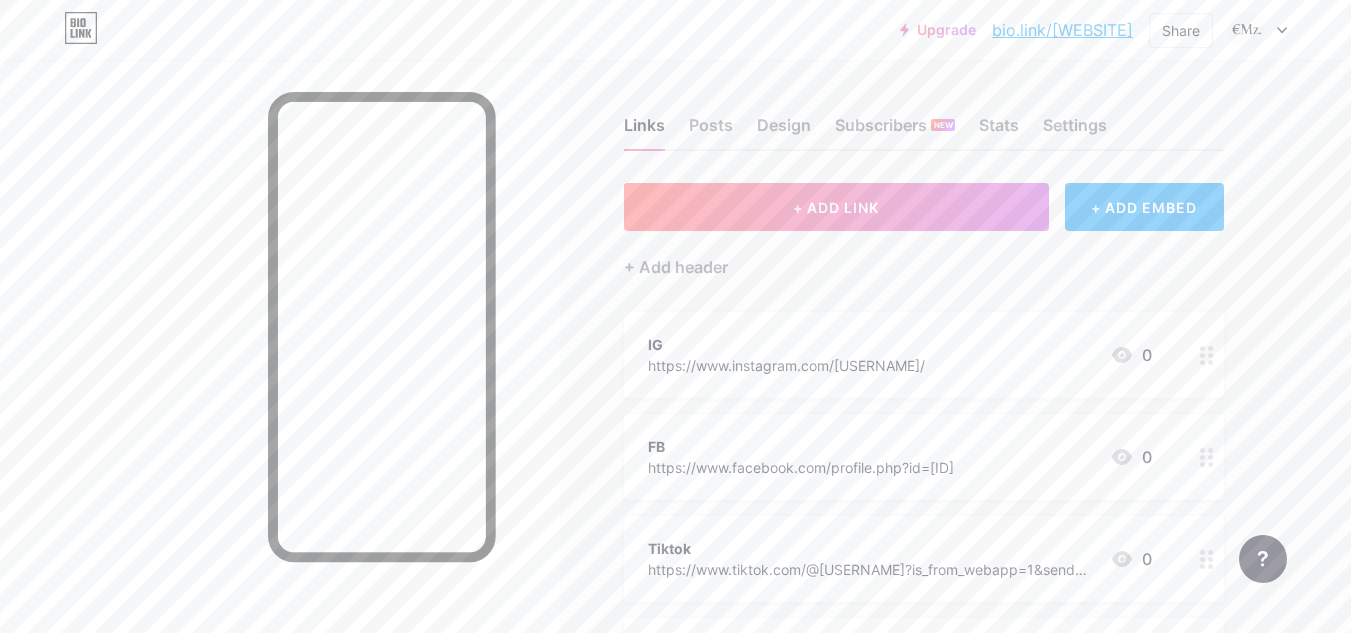 scroll, scrollTop: 0, scrollLeft: 0, axis: both 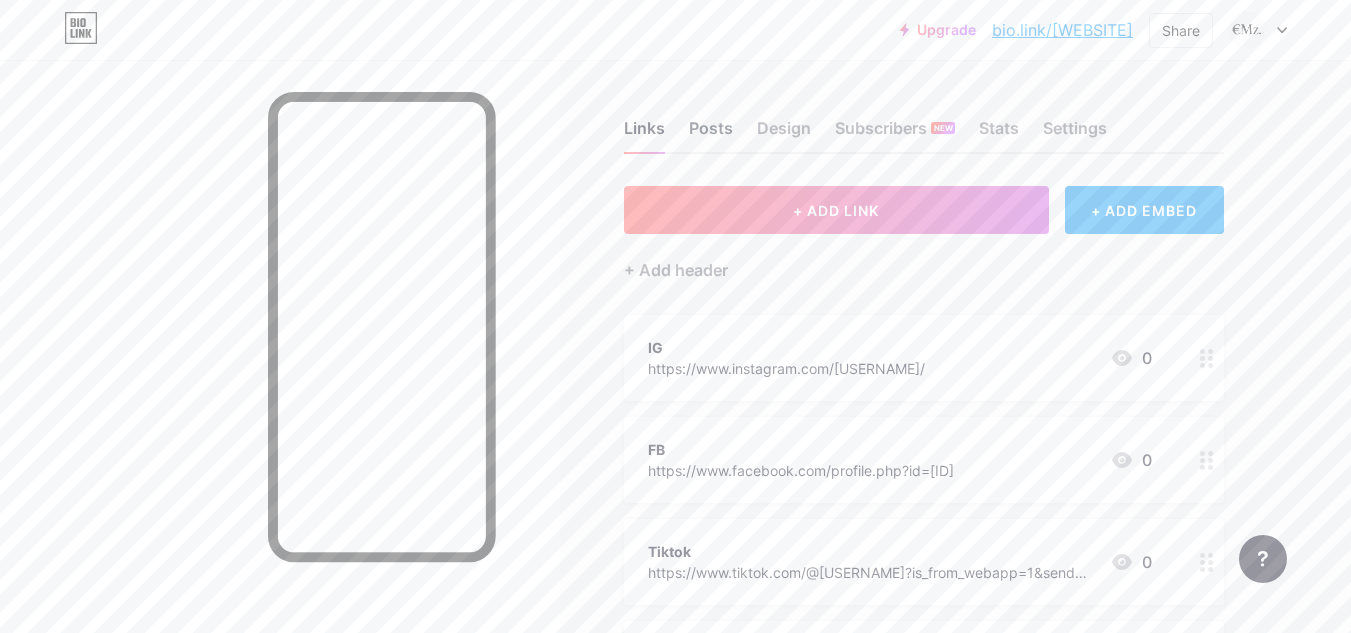 click on "Posts" at bounding box center [711, 134] 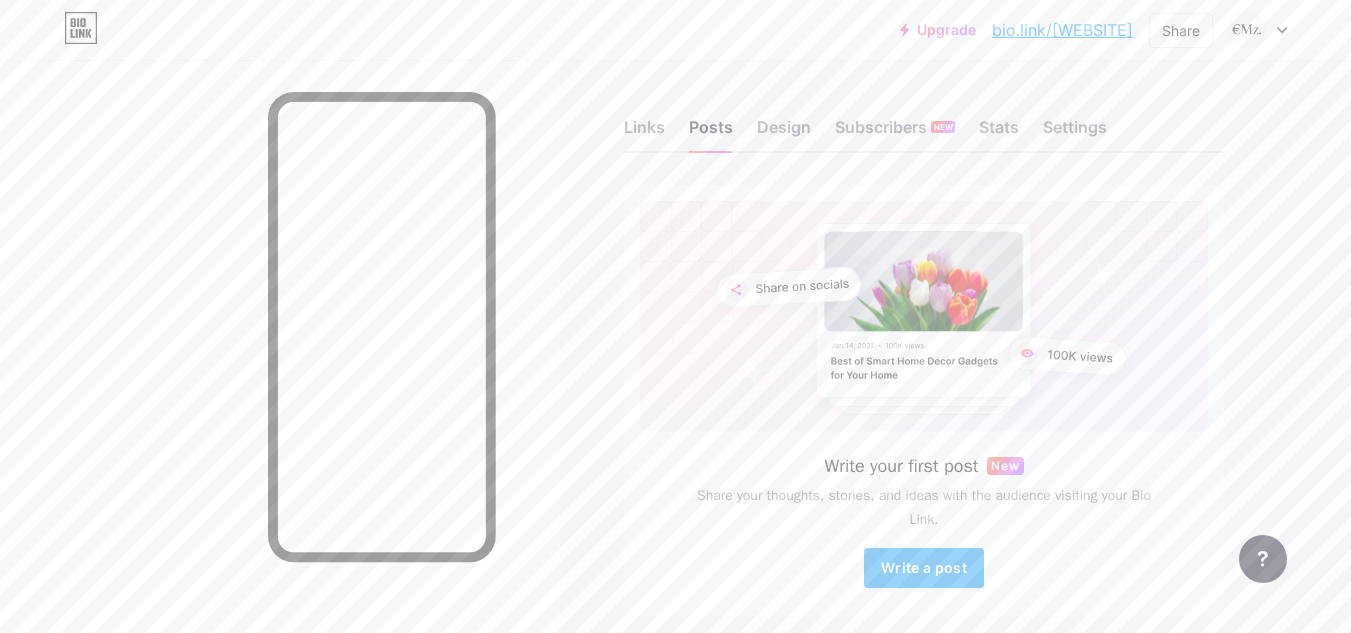 scroll, scrollTop: 0, scrollLeft: 0, axis: both 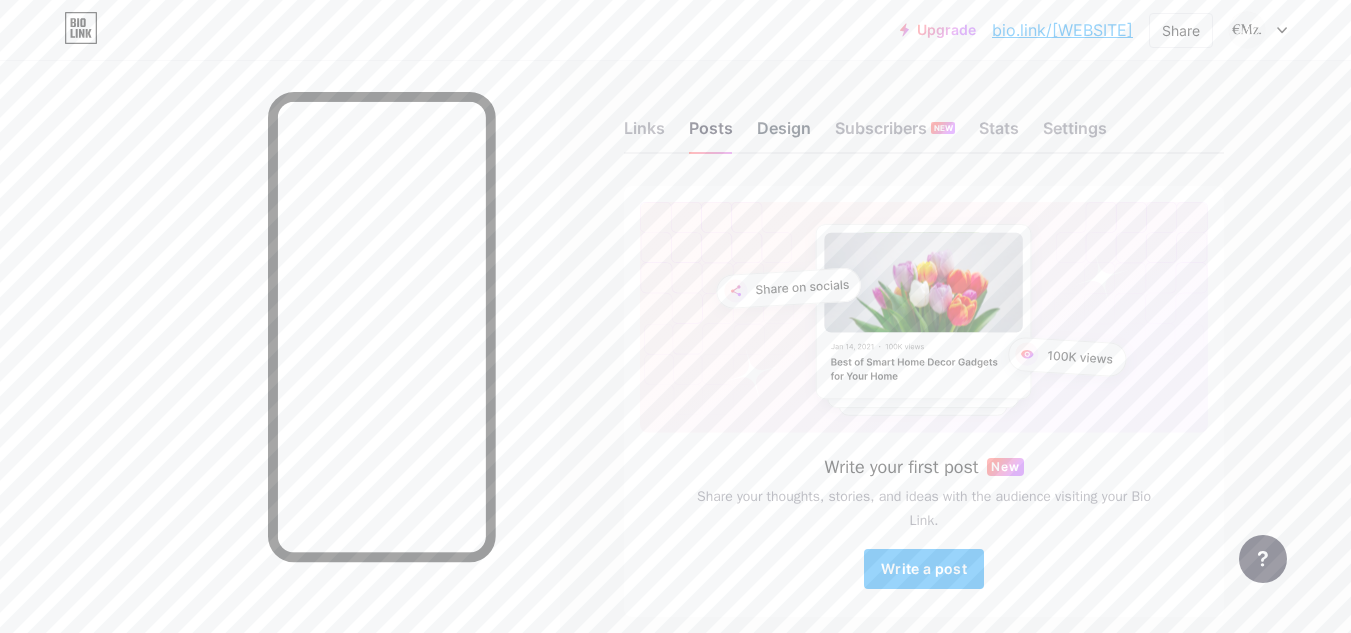click on "Design" at bounding box center (784, 134) 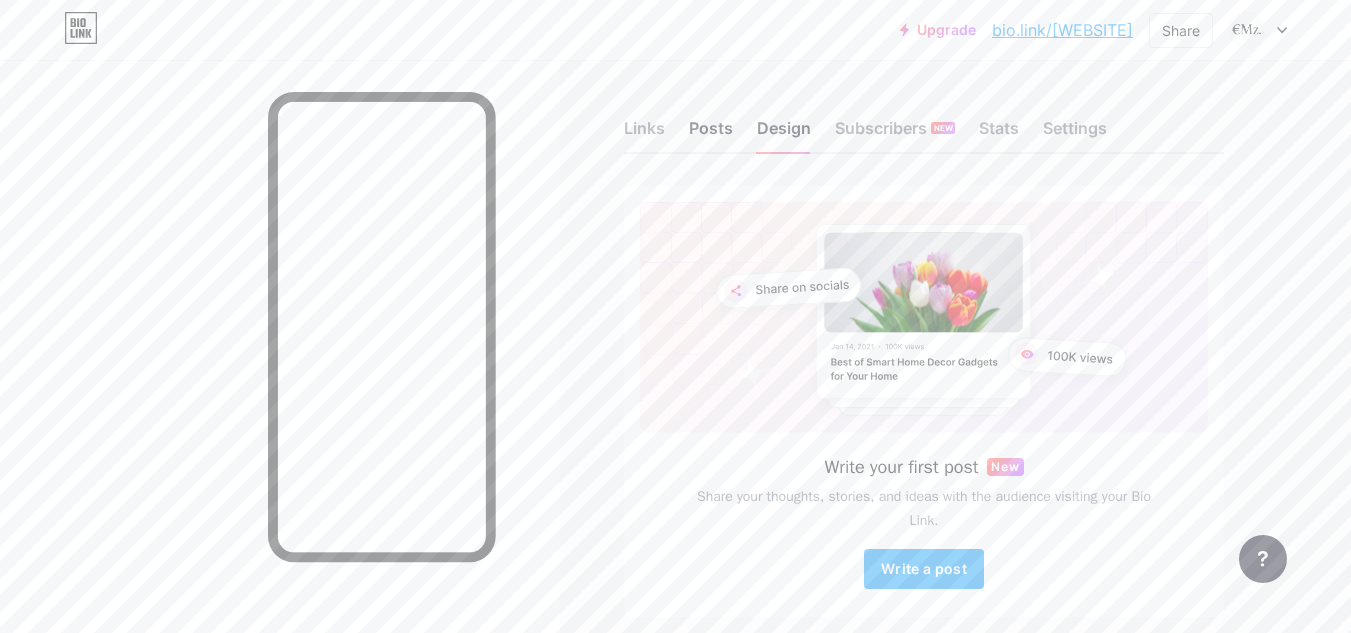 click on "Links
Posts
Design
Subscribers
NEW
Stats
Settings" at bounding box center [924, 119] 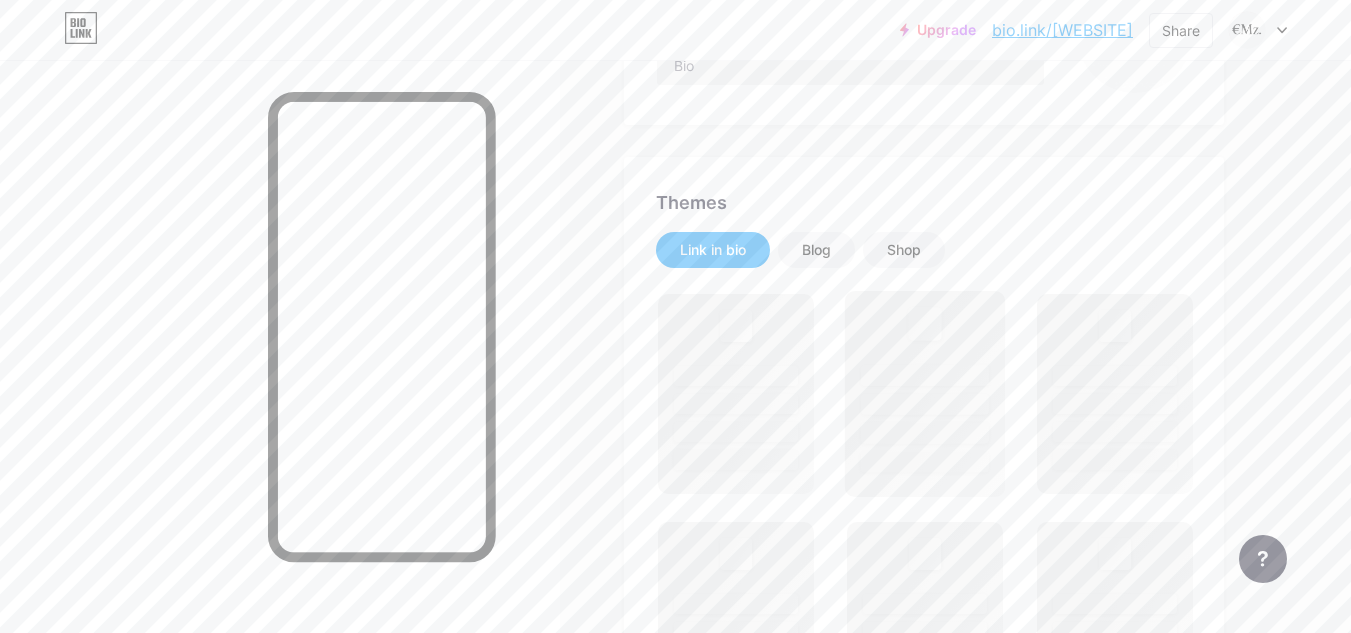 scroll, scrollTop: 300, scrollLeft: 0, axis: vertical 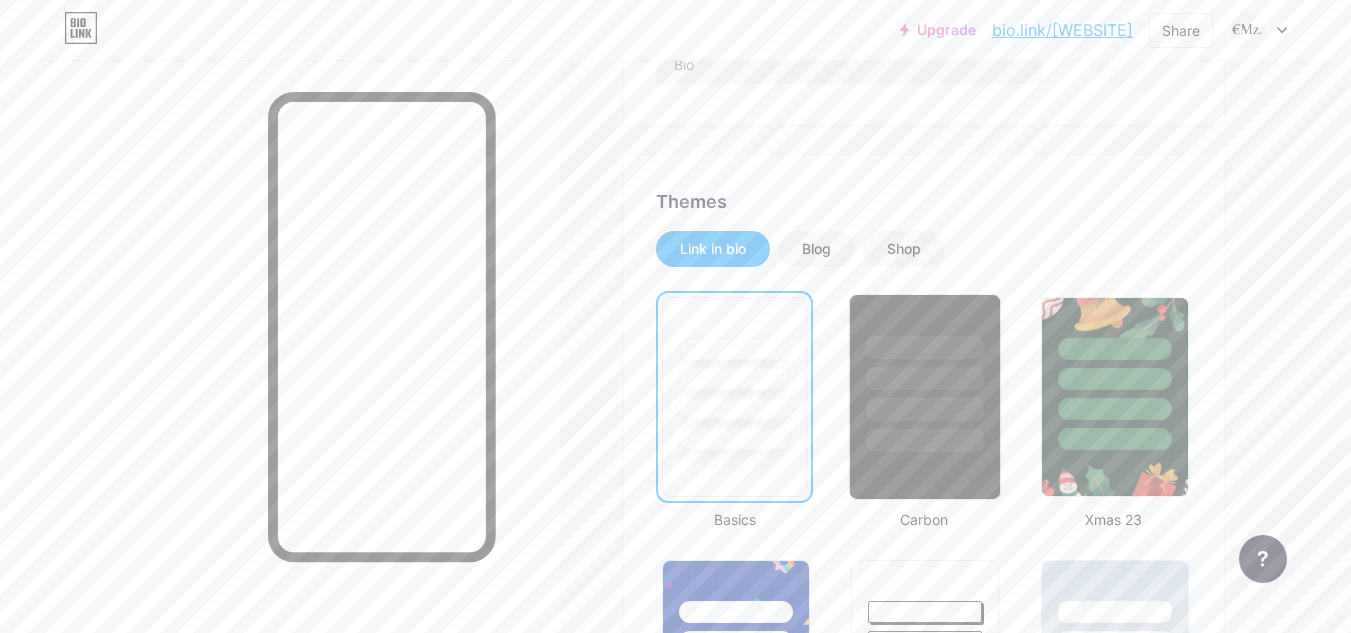 click at bounding box center [925, 378] 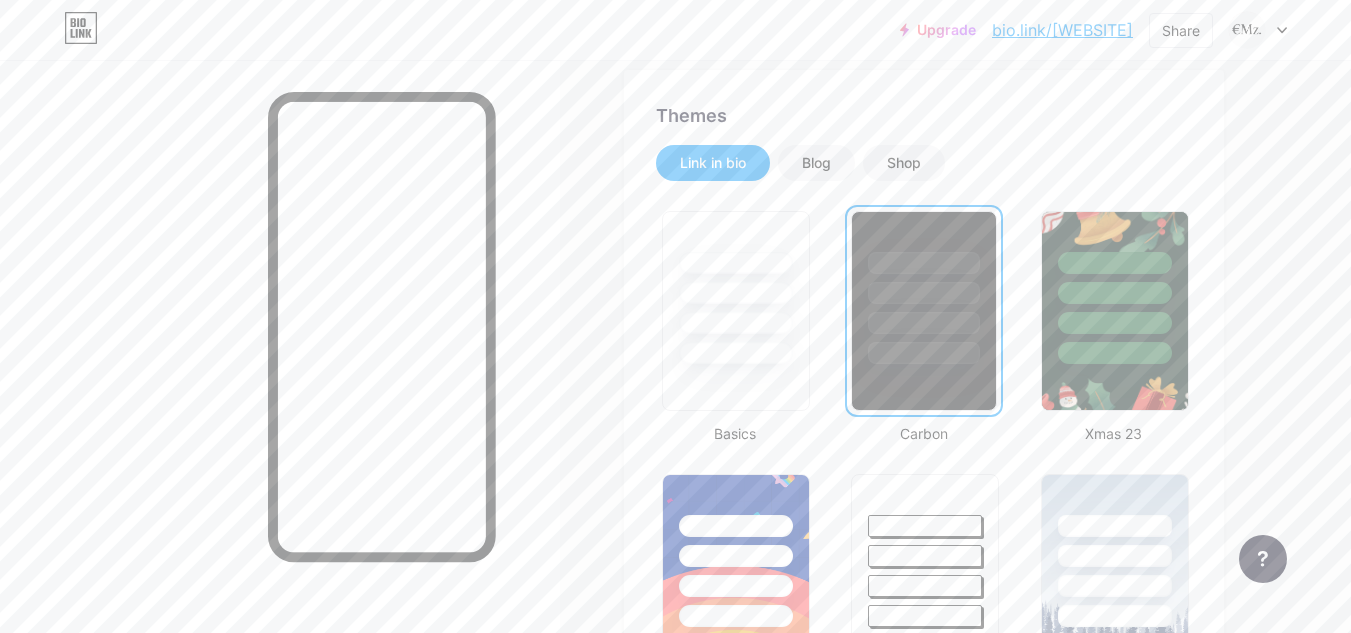 scroll, scrollTop: 500, scrollLeft: 0, axis: vertical 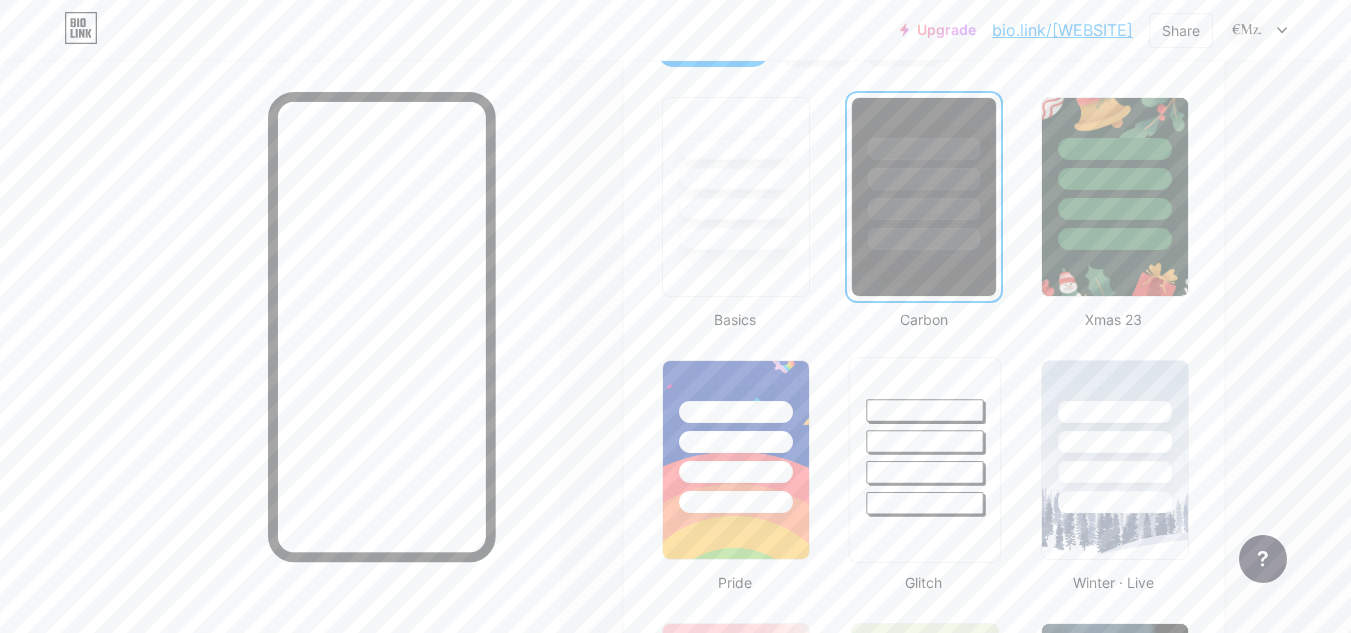 click at bounding box center (925, 436) 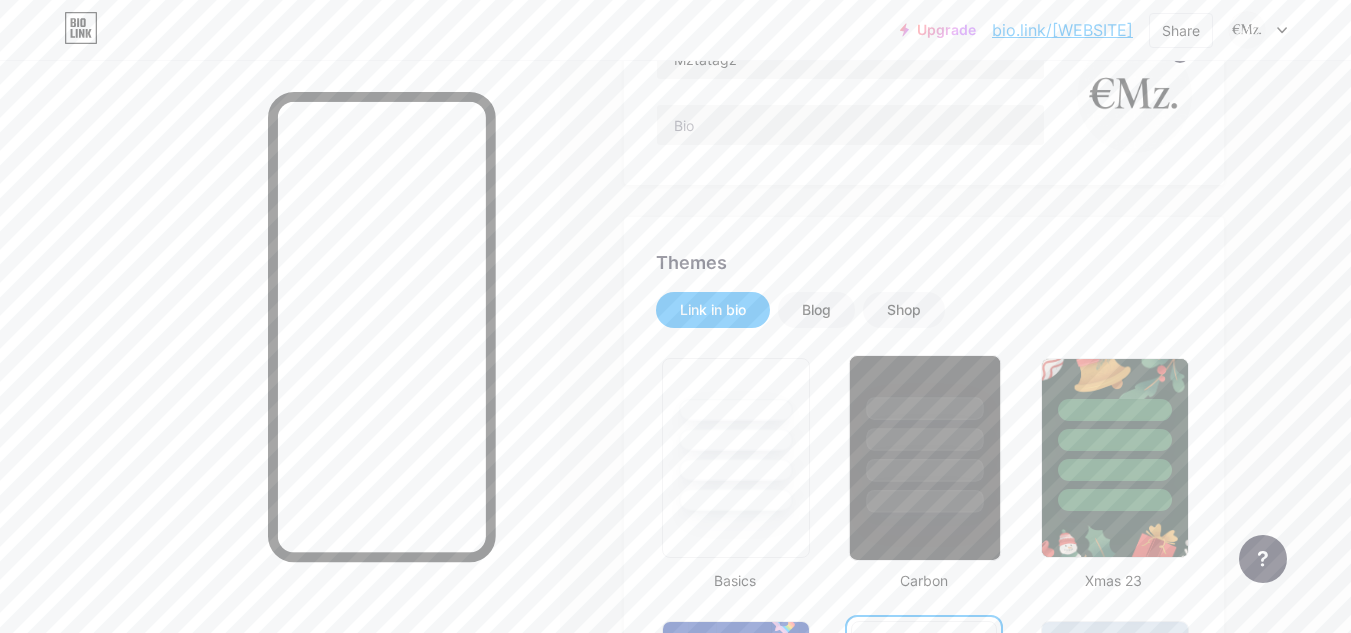 scroll, scrollTop: 200, scrollLeft: 0, axis: vertical 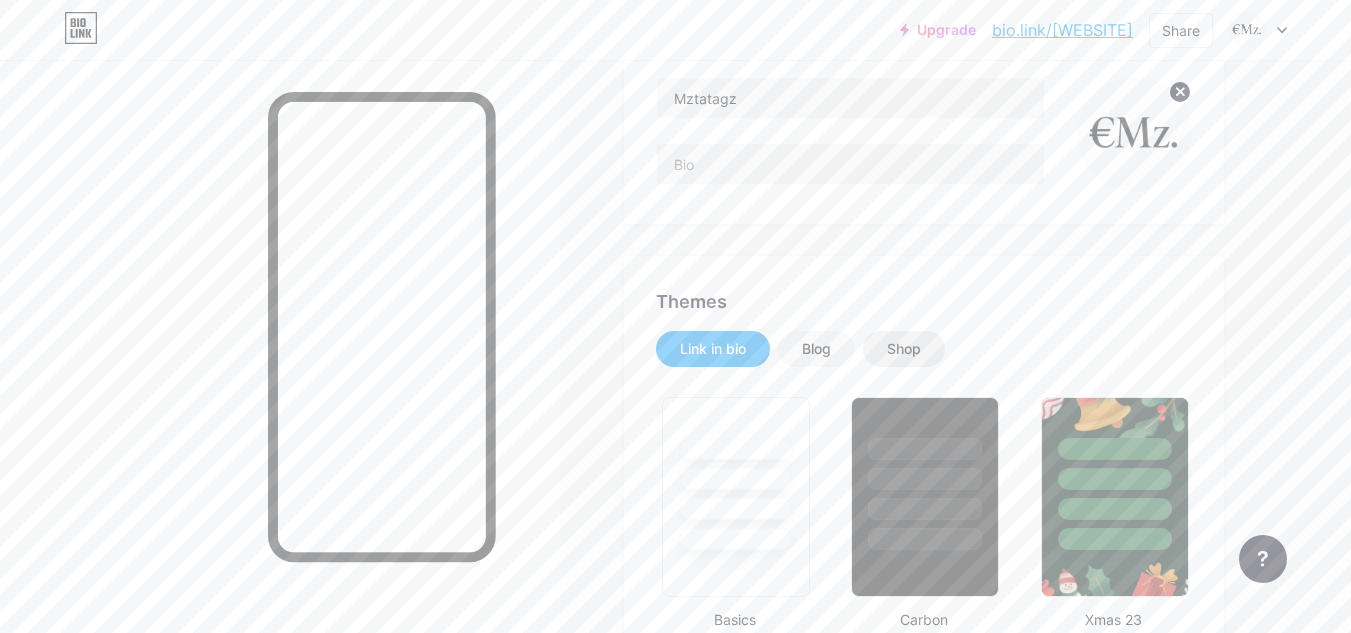 click on "Shop" at bounding box center (904, 349) 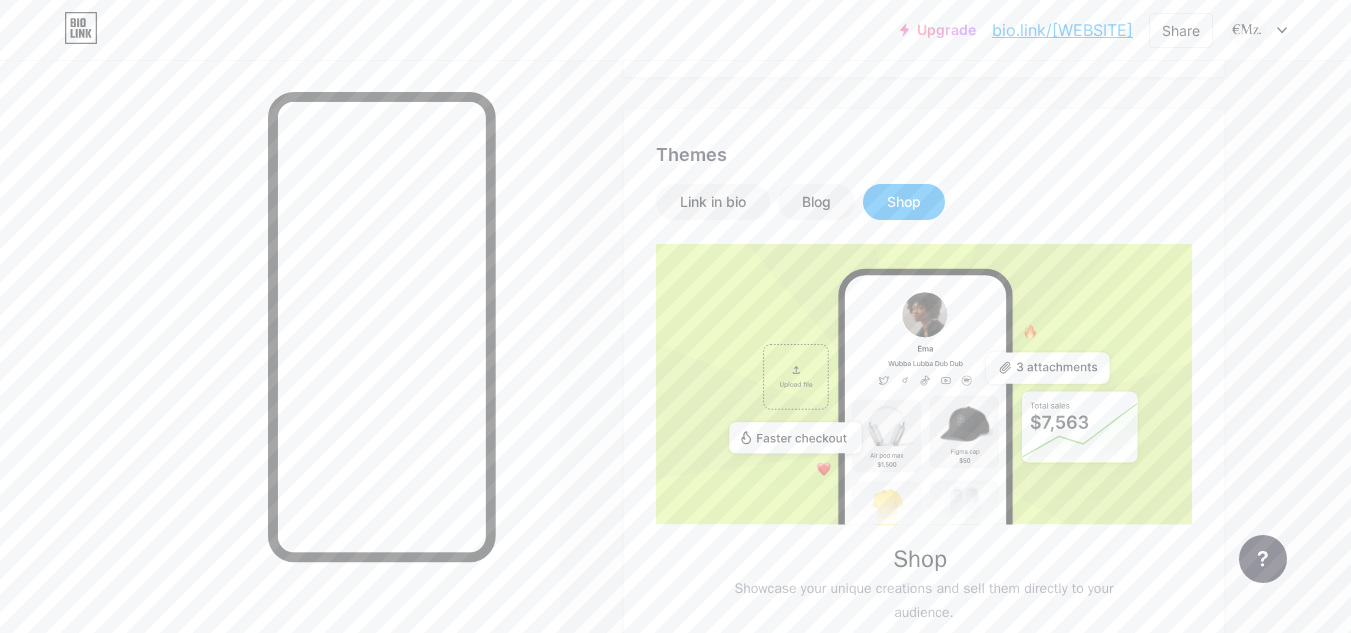 scroll, scrollTop: 100, scrollLeft: 0, axis: vertical 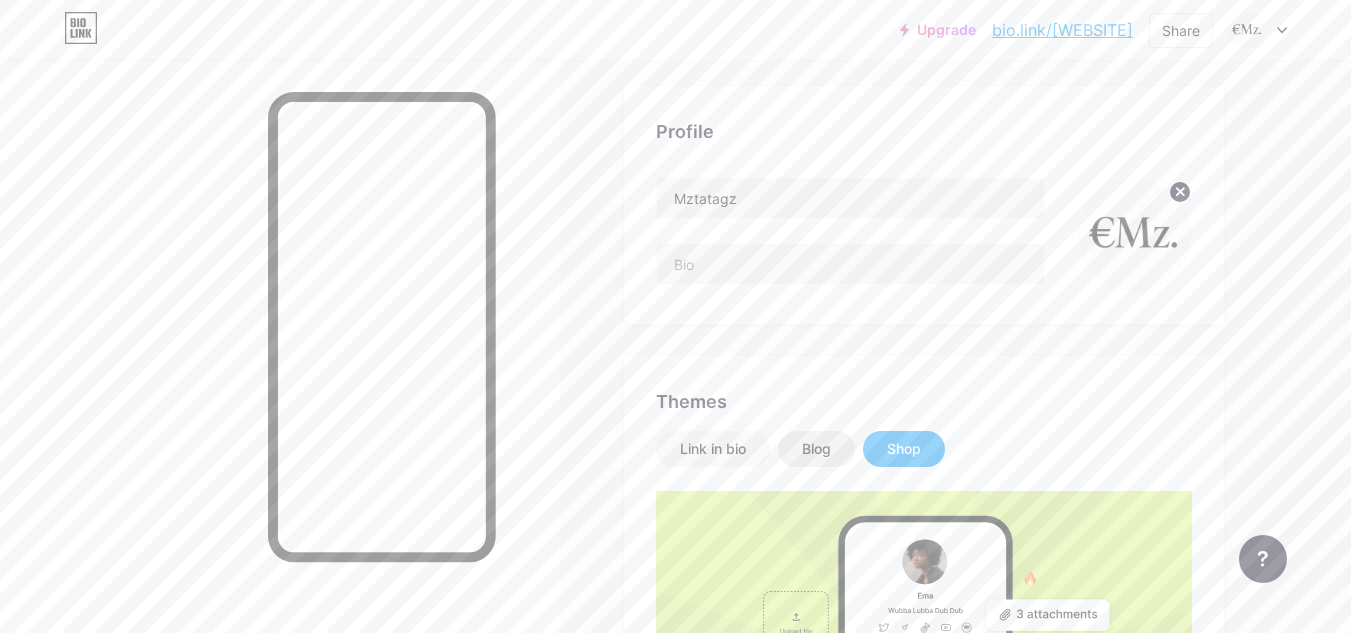 click on "Blog" at bounding box center (816, 449) 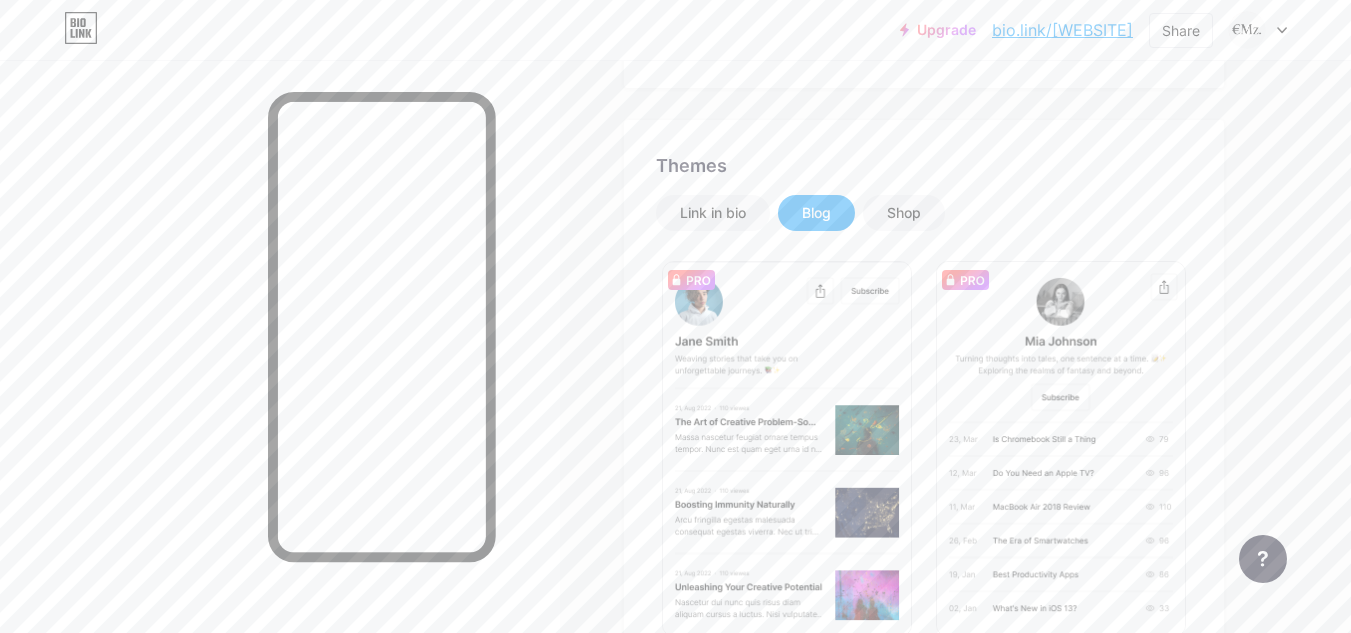 scroll, scrollTop: 300, scrollLeft: 0, axis: vertical 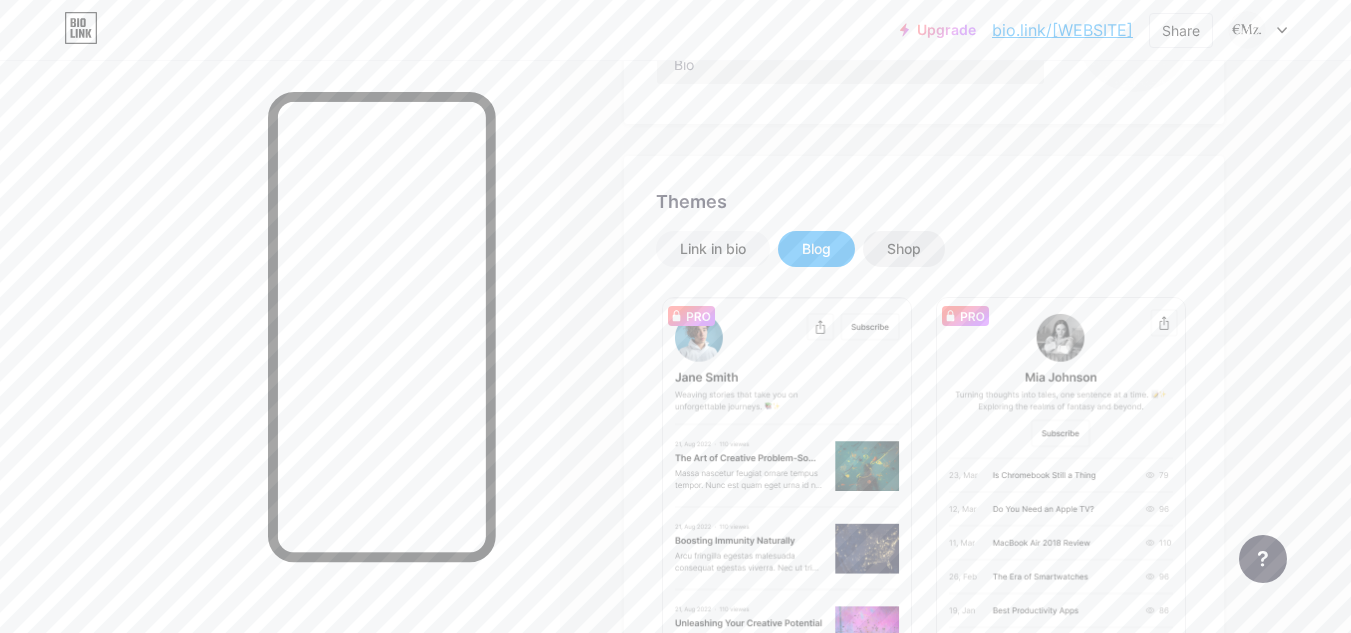 click on "Shop" at bounding box center [904, 249] 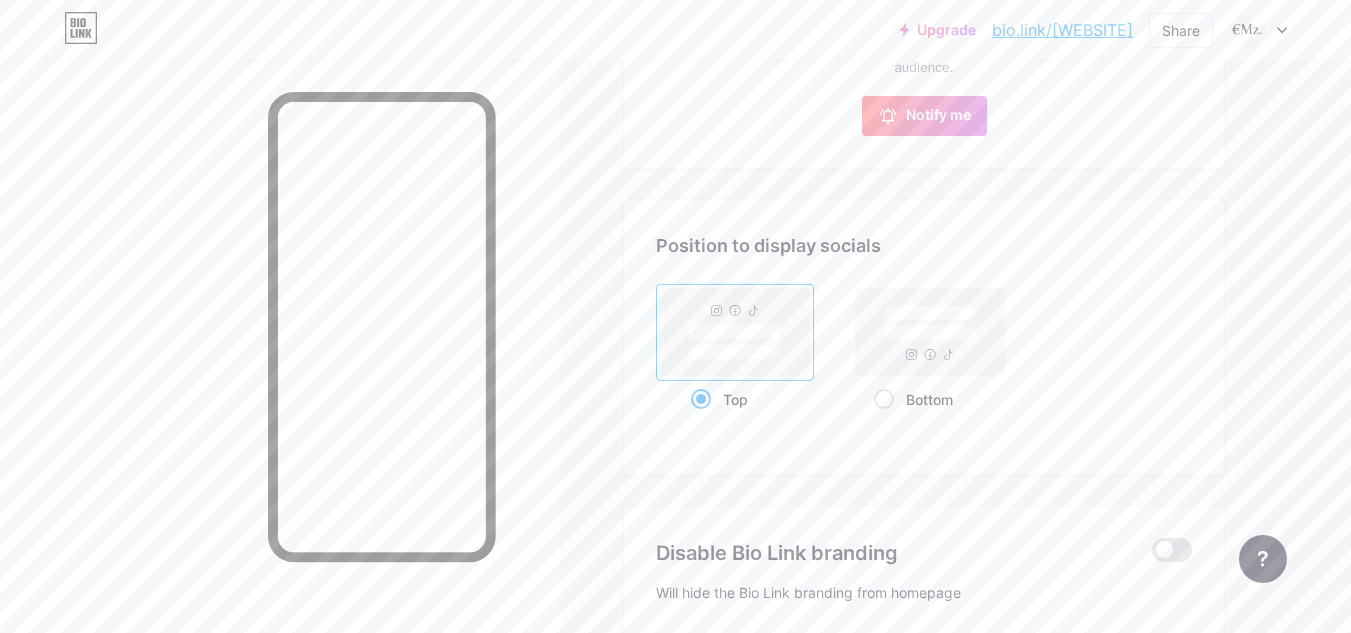 scroll, scrollTop: 900, scrollLeft: 0, axis: vertical 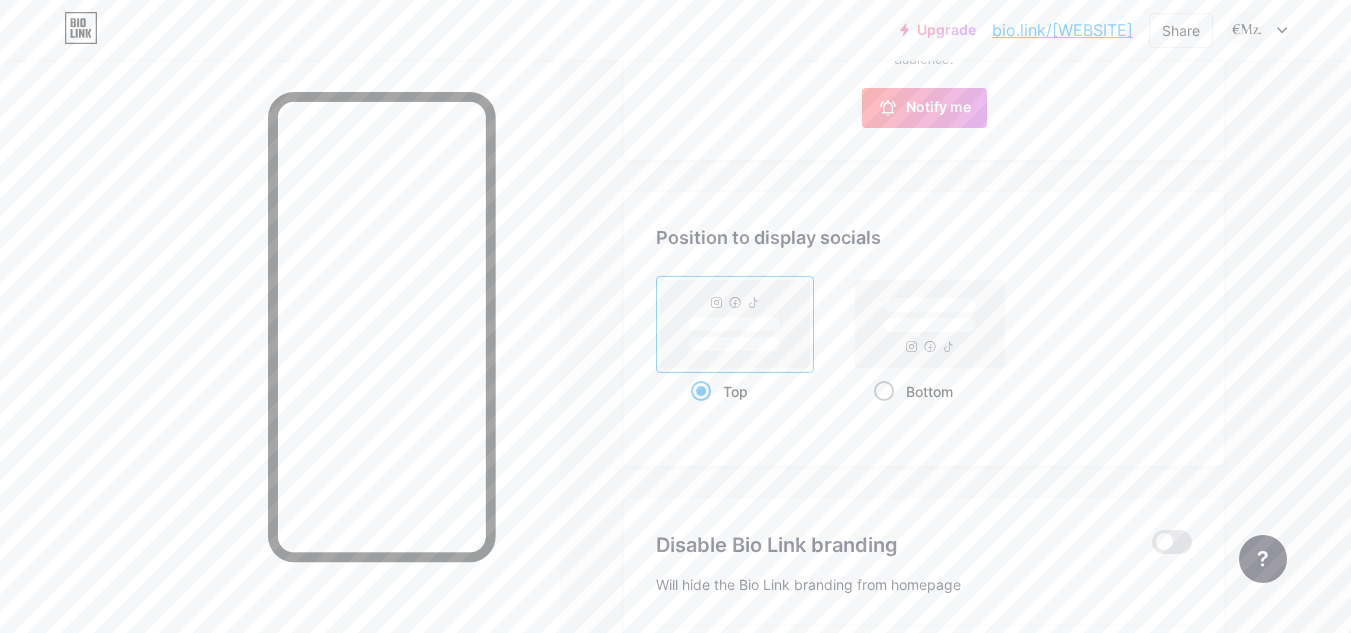 click 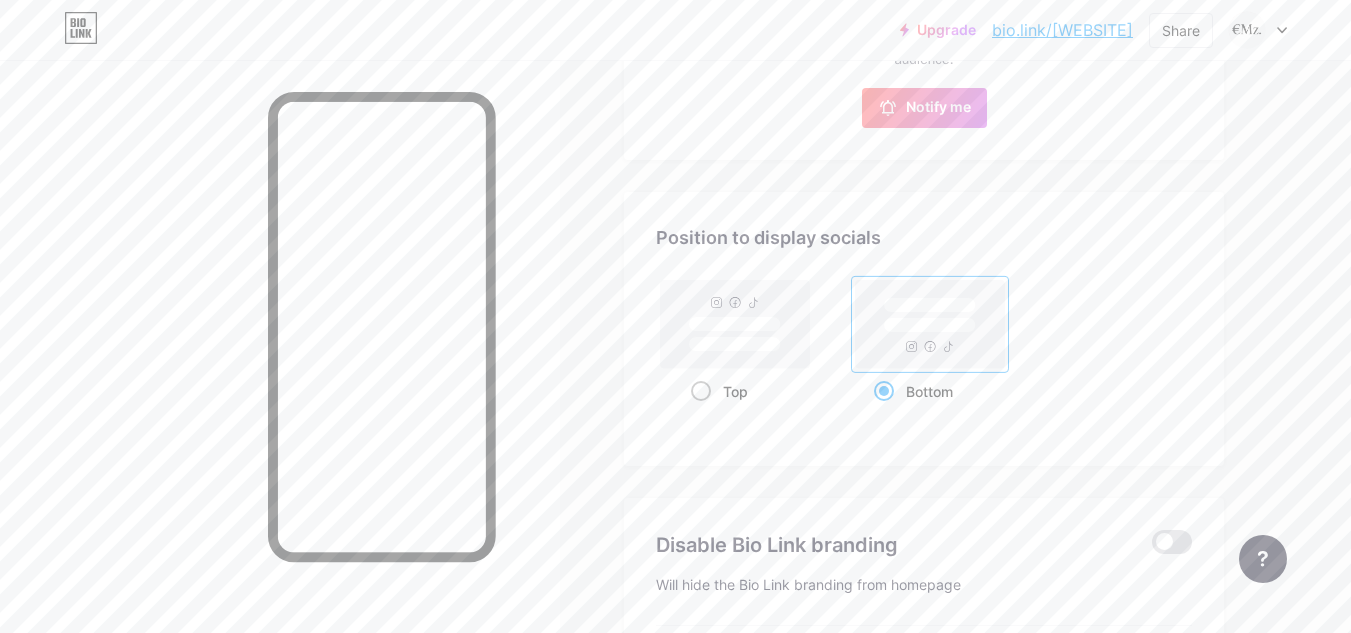 click 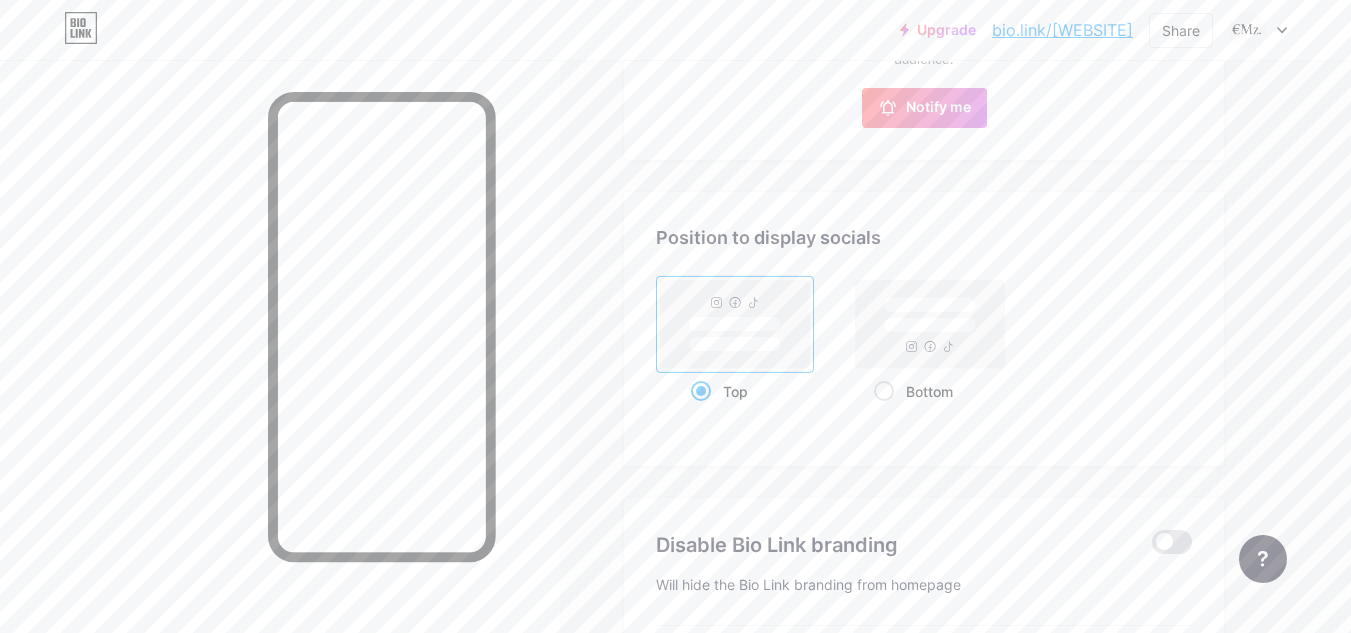 scroll, scrollTop: 1100, scrollLeft: 0, axis: vertical 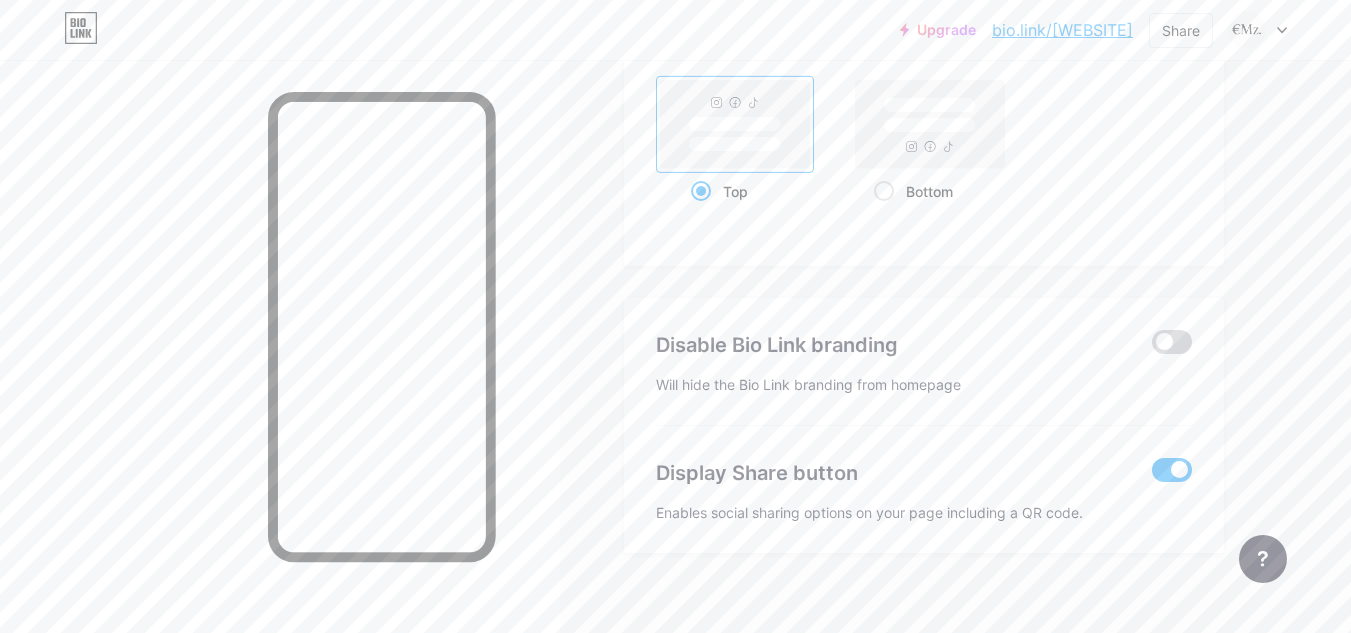 click at bounding box center (1172, 342) 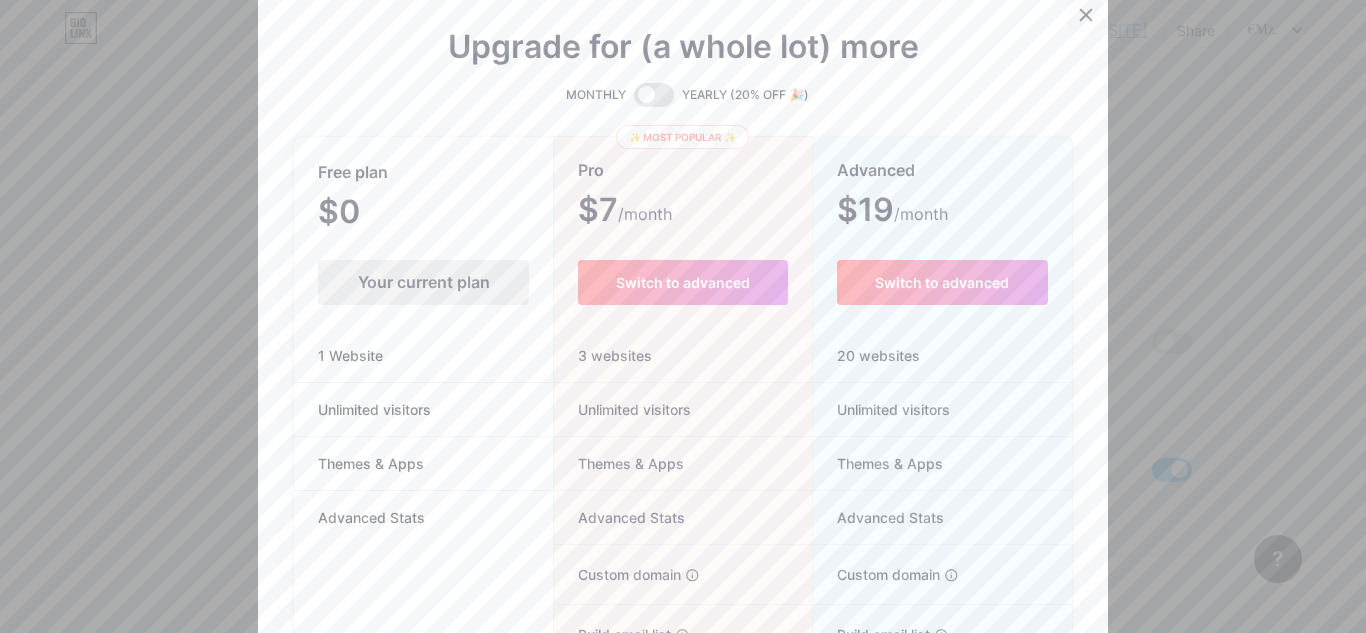 click on "Profile   Mztatagz                       Themes   Link in bio   Blog   Shop                                                                                                                                                                                                                                                                                                                                   Shop
Showcase your unique creations and sell them directly to your audience.
Notify me         Changes saved       Position to display socials                 Top                     Bottom
Disable Bio Link branding
Will hide the Bio Link branding from homepage               Upgrade for (a whole lot) more
MONTHLY
YEARLY (20% OFF 🎉)
Free plan   $0   /month
Your current plan   1 Website Unlimited visitors Themes & Apps Advanced Stats   ✨ Most popular ✨" at bounding box center [924, -180] 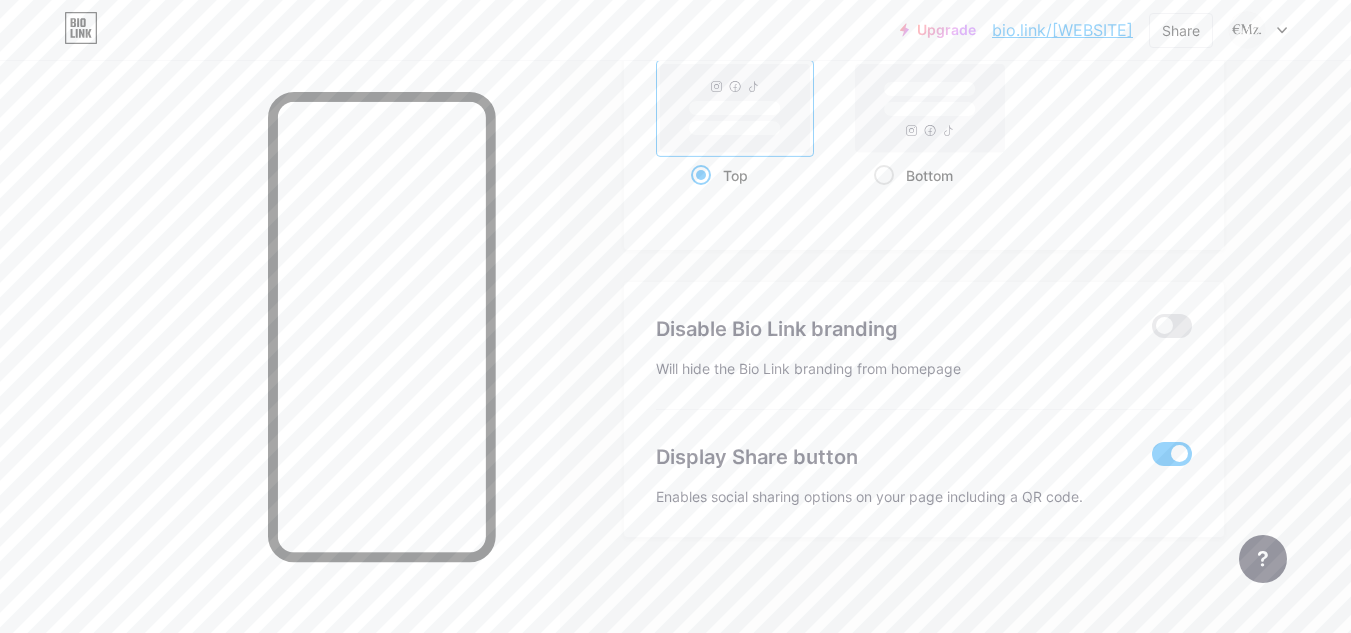 scroll, scrollTop: 1121, scrollLeft: 0, axis: vertical 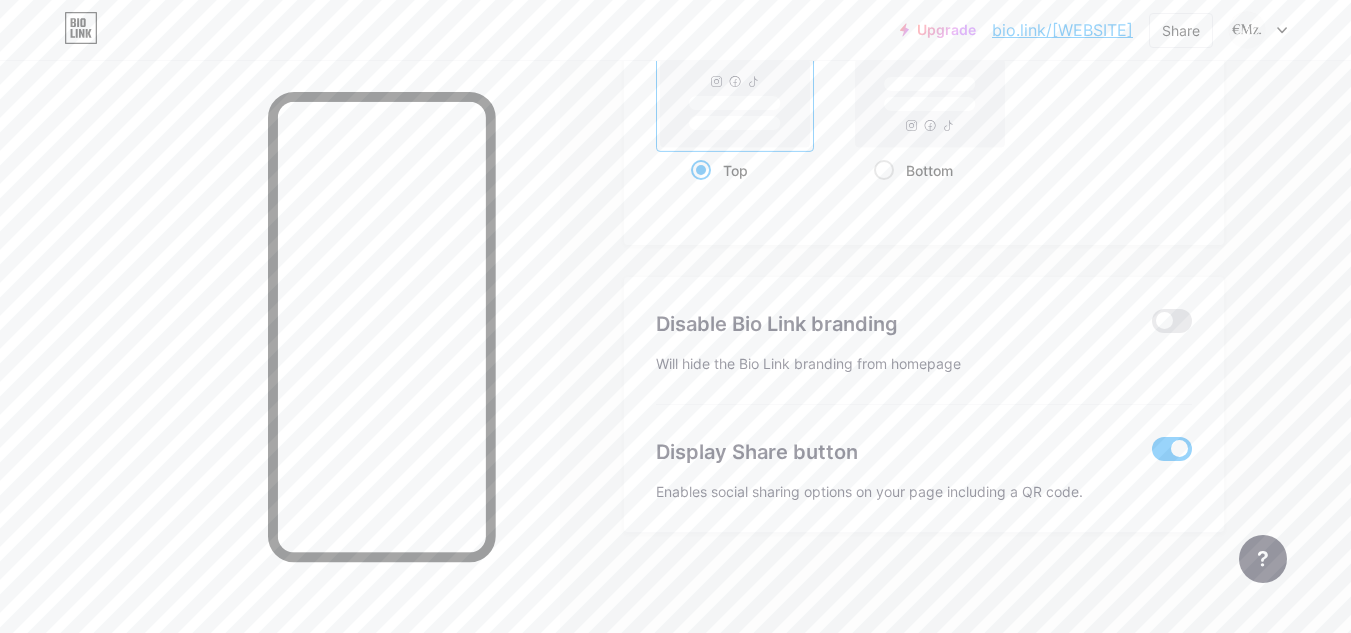 click at bounding box center (1172, 449) 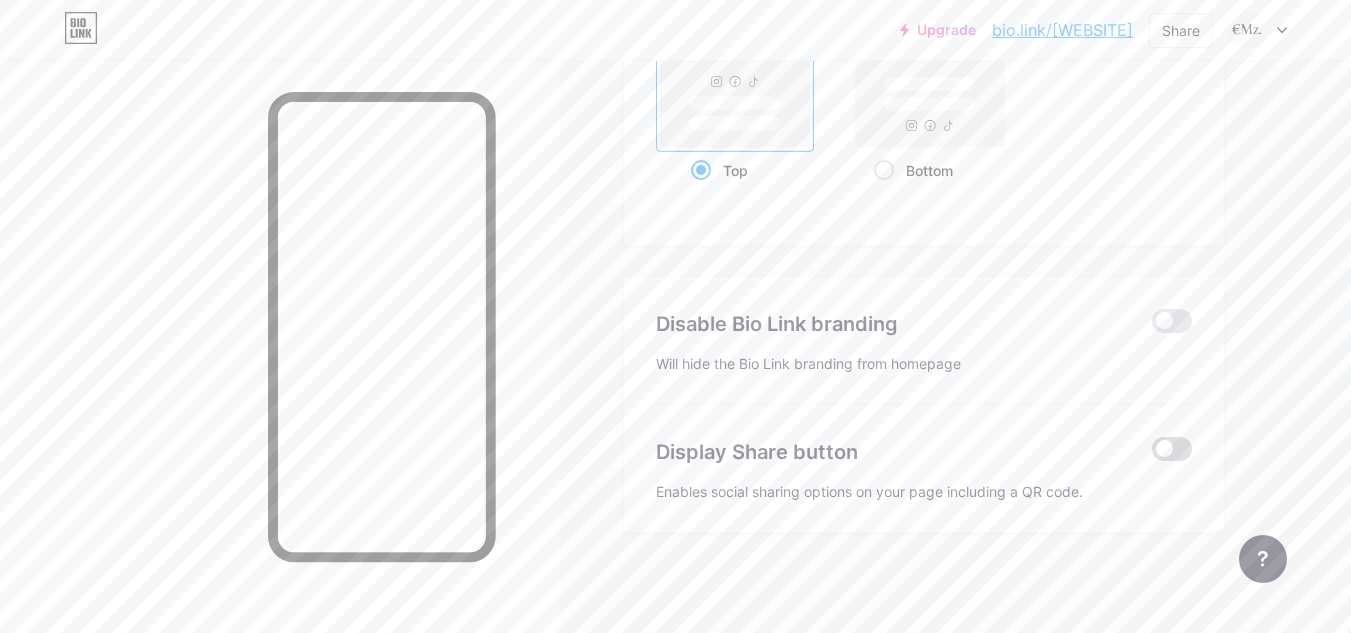 click at bounding box center [1172, 449] 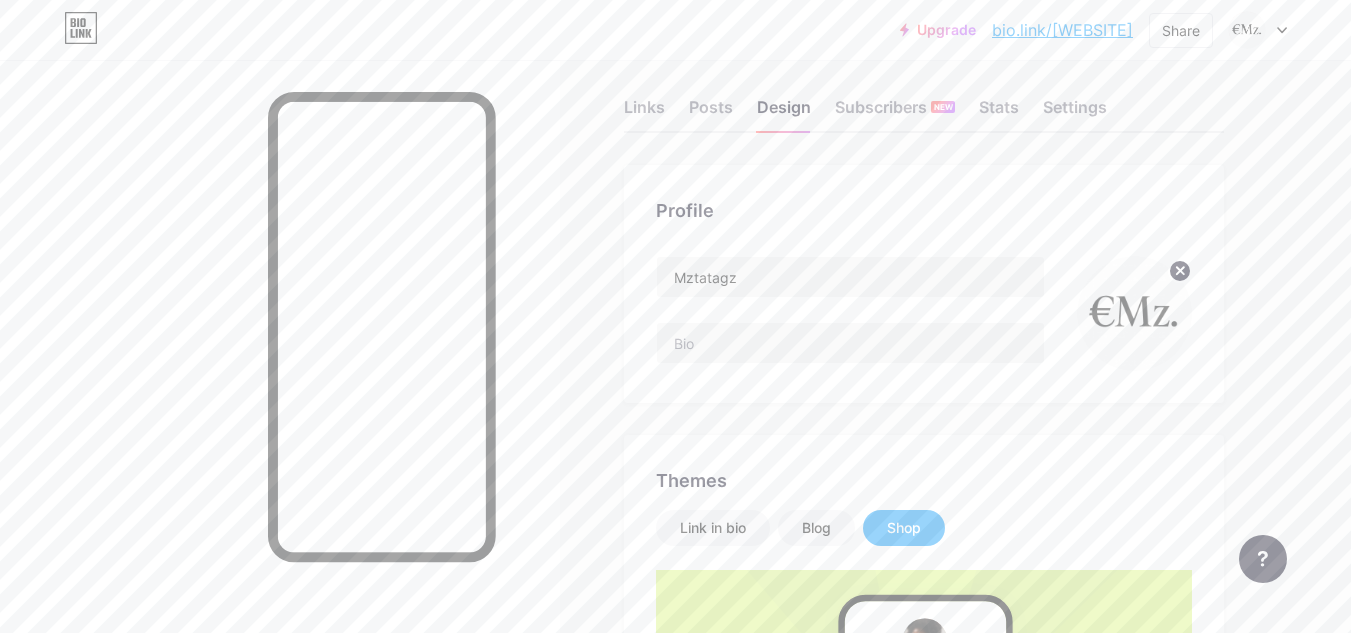 scroll, scrollTop: 0, scrollLeft: 0, axis: both 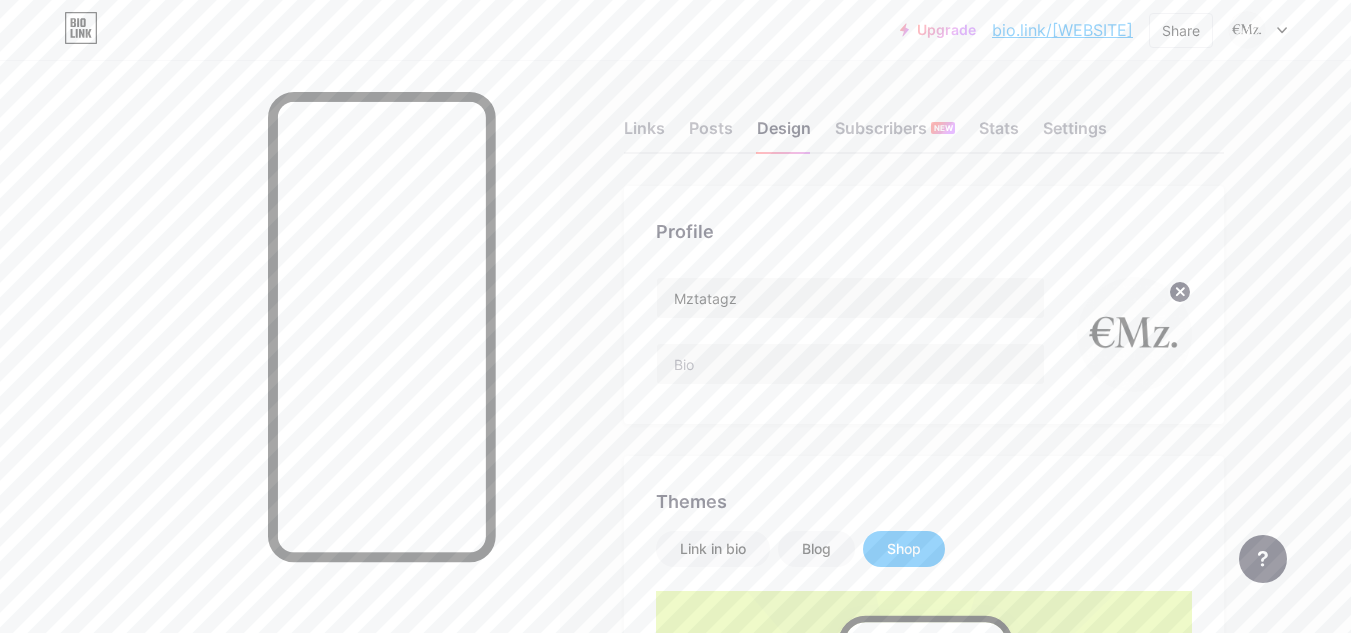 click on "Links
Posts
Design
Subscribers
NEW
Stats
Settings" at bounding box center (924, 119) 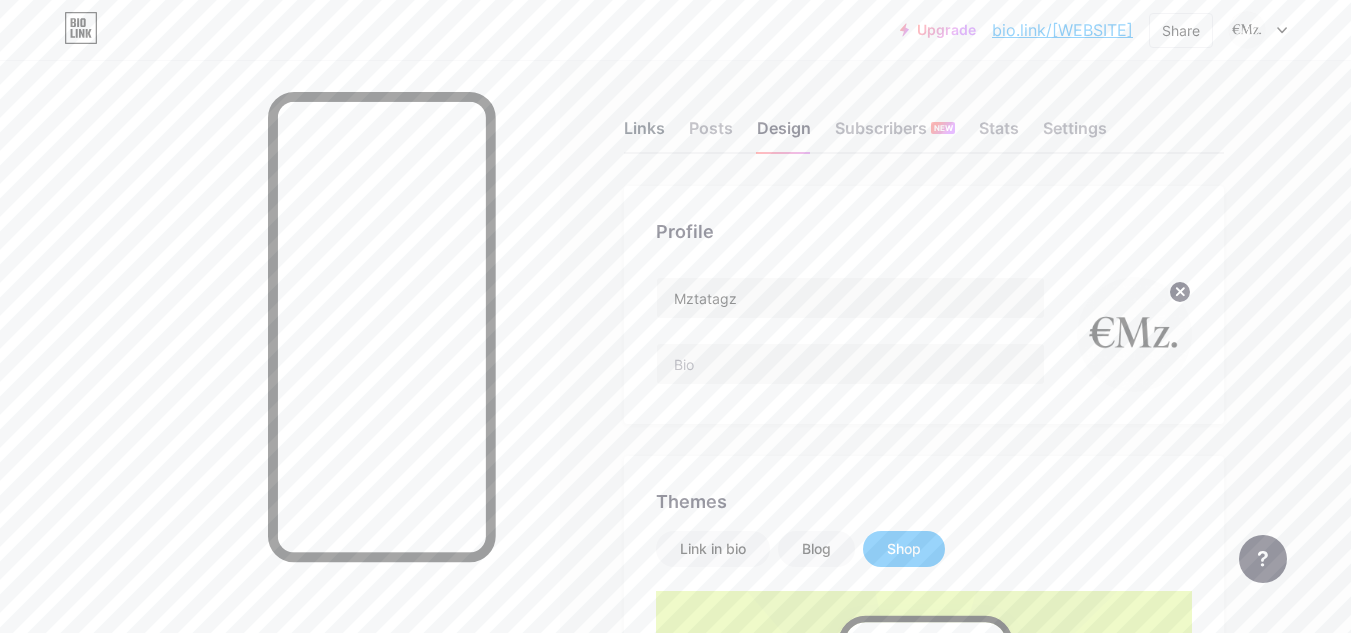 click on "Links" at bounding box center [644, 134] 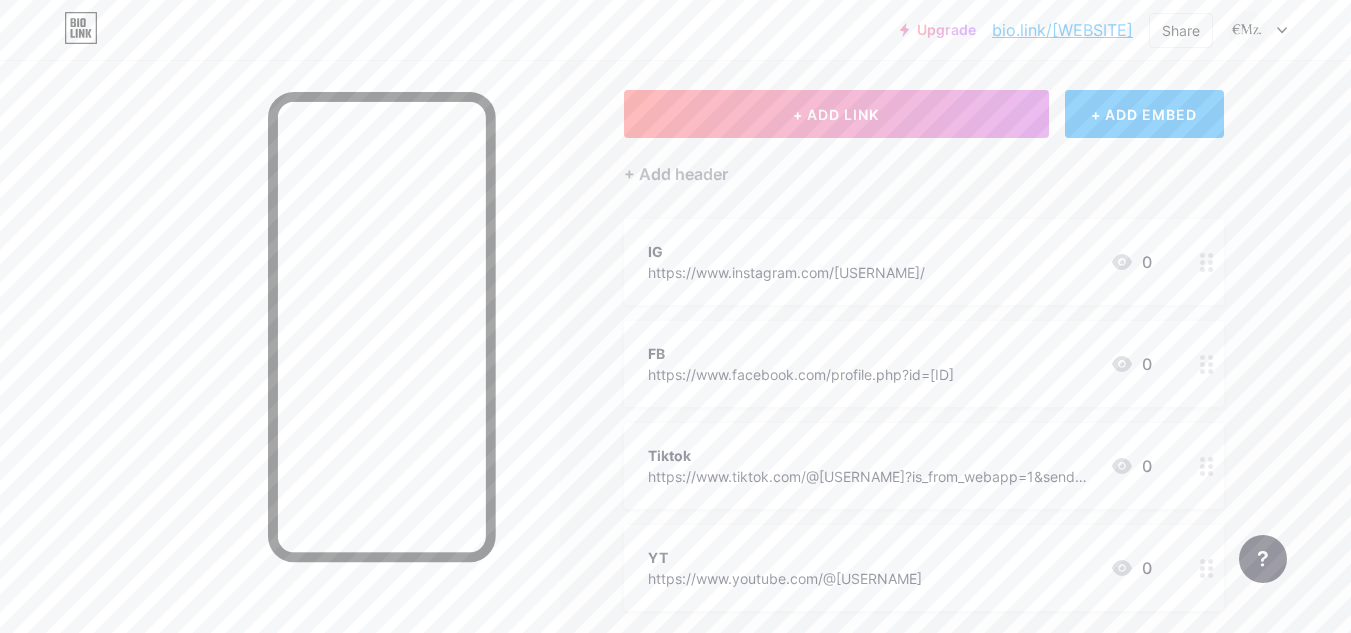 scroll, scrollTop: 0, scrollLeft: 0, axis: both 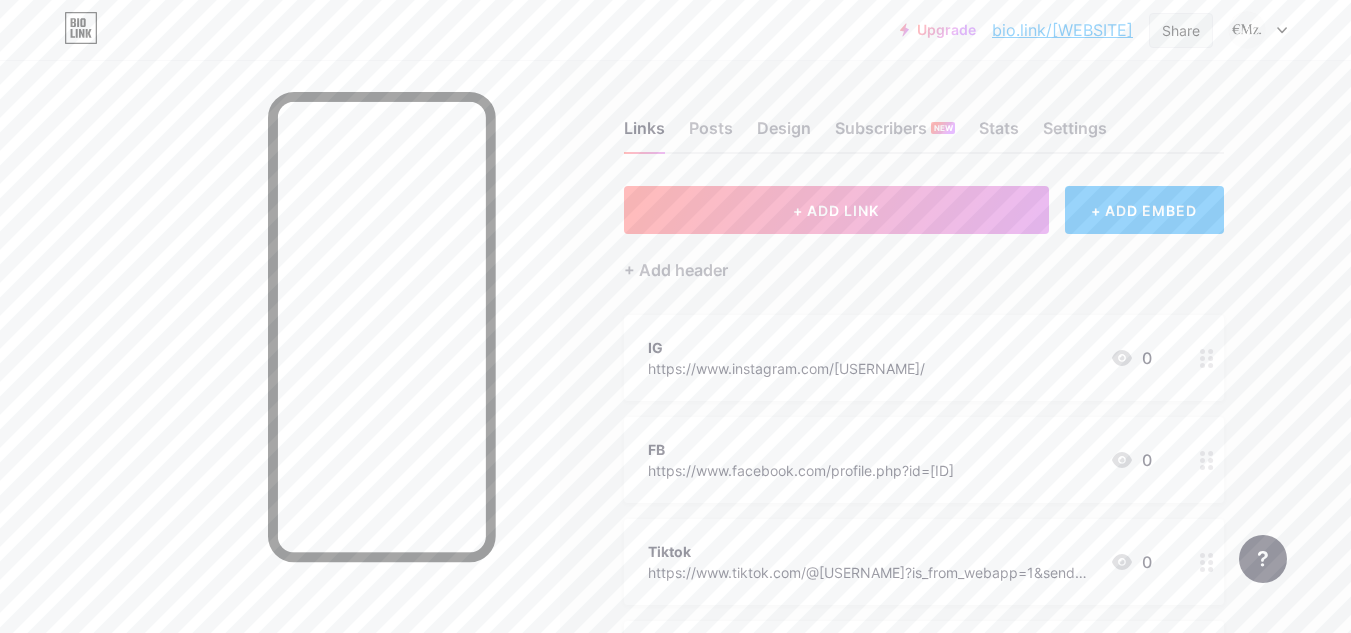 click on "Share" at bounding box center [1181, 30] 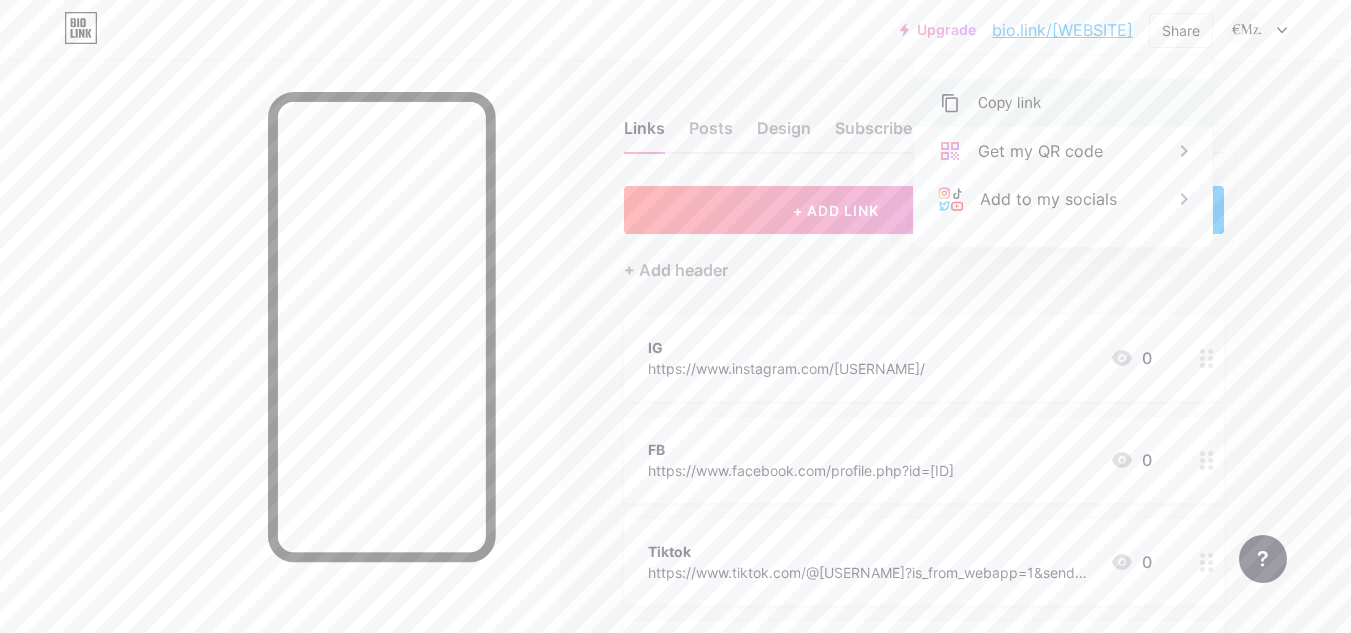 click on "Copy link" at bounding box center [1063, 103] 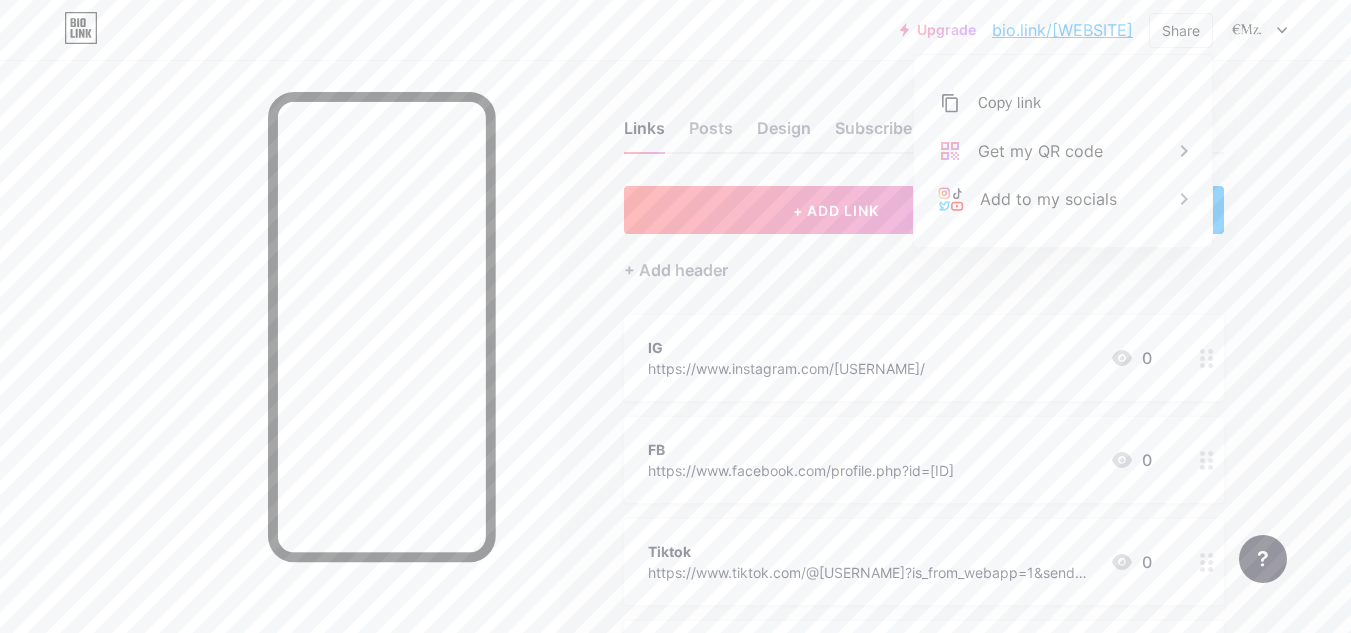 click at bounding box center [280, 376] 